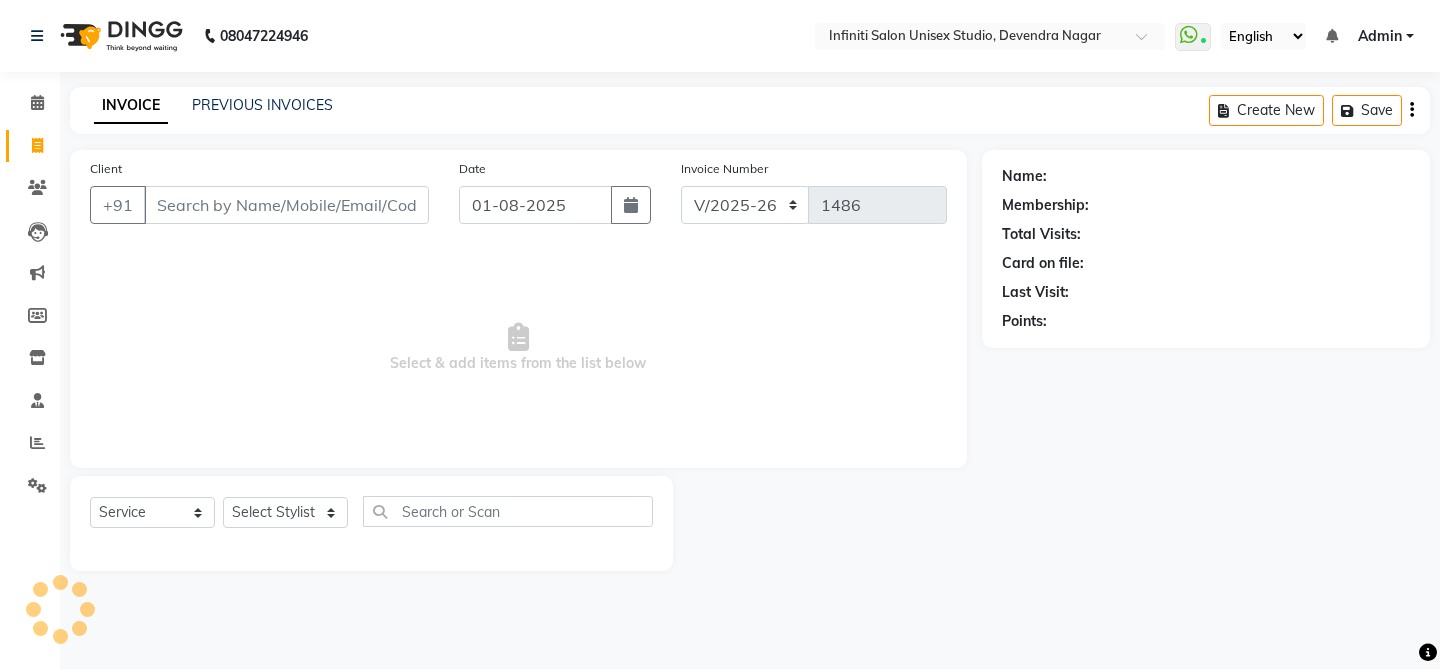 select on "6511" 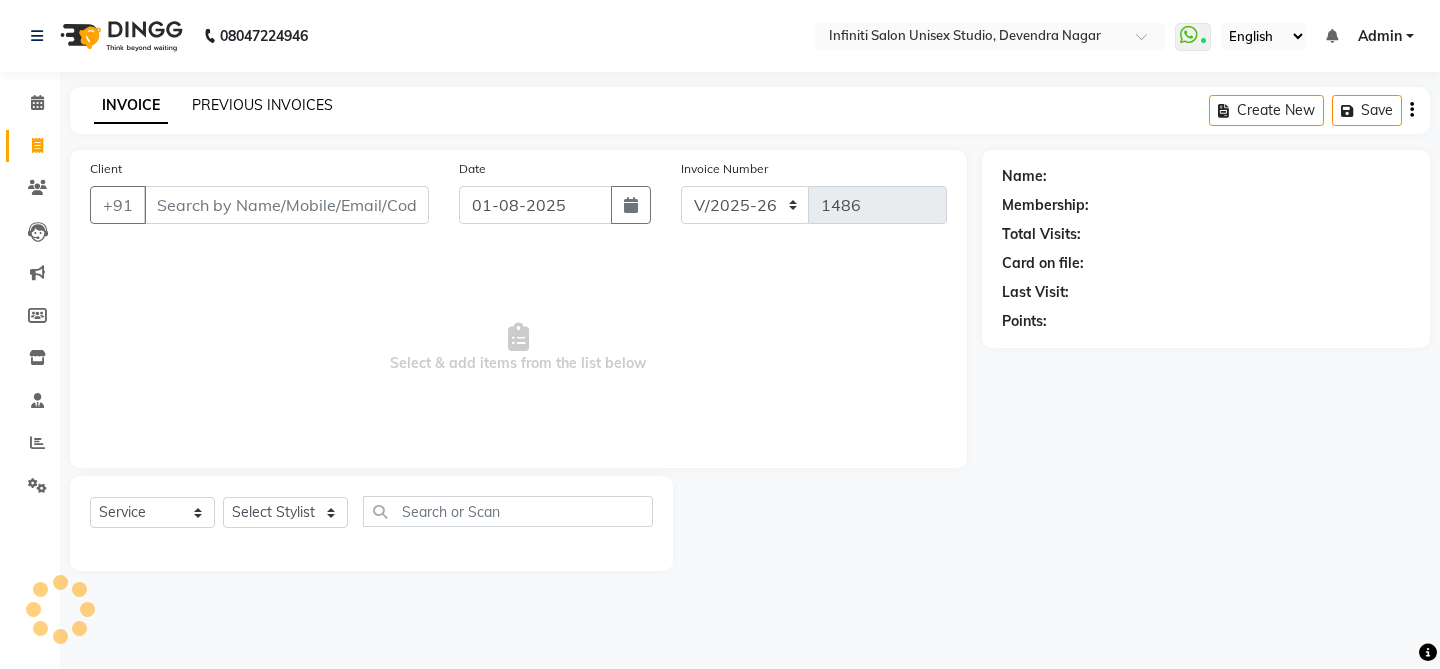 scroll, scrollTop: 0, scrollLeft: 0, axis: both 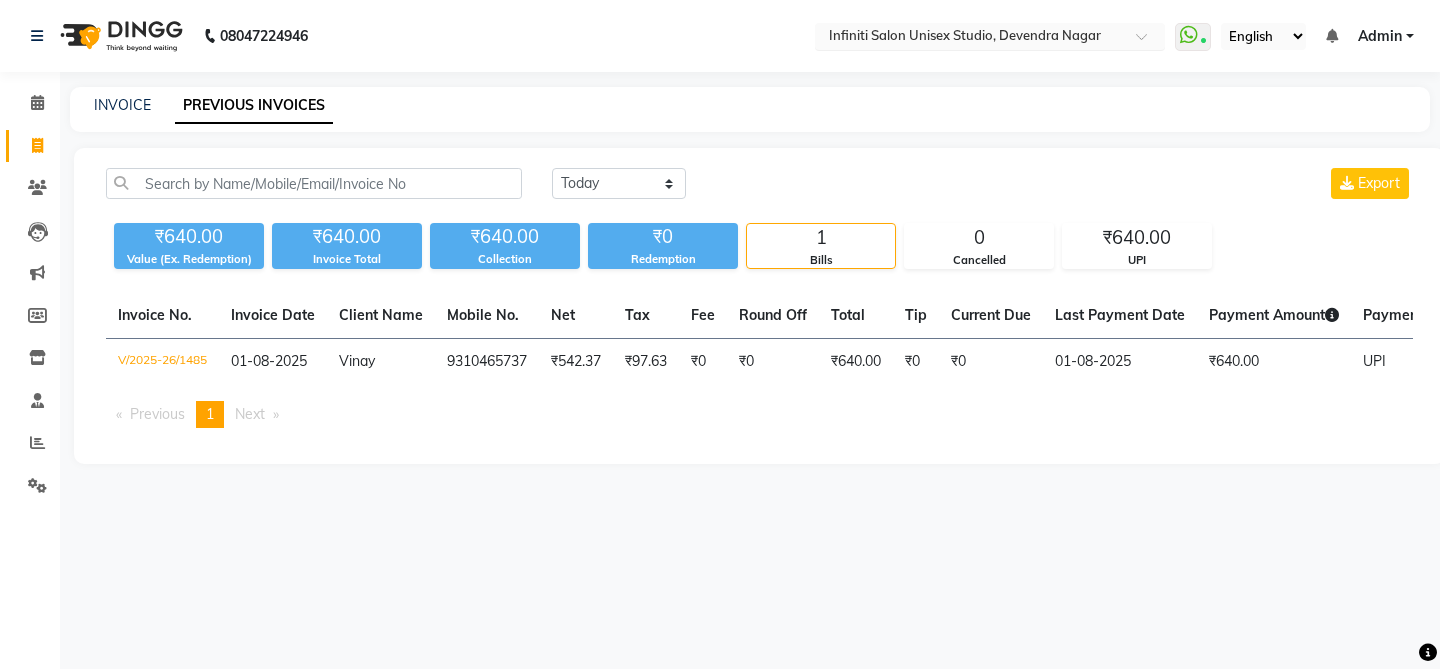 click at bounding box center (970, 38) 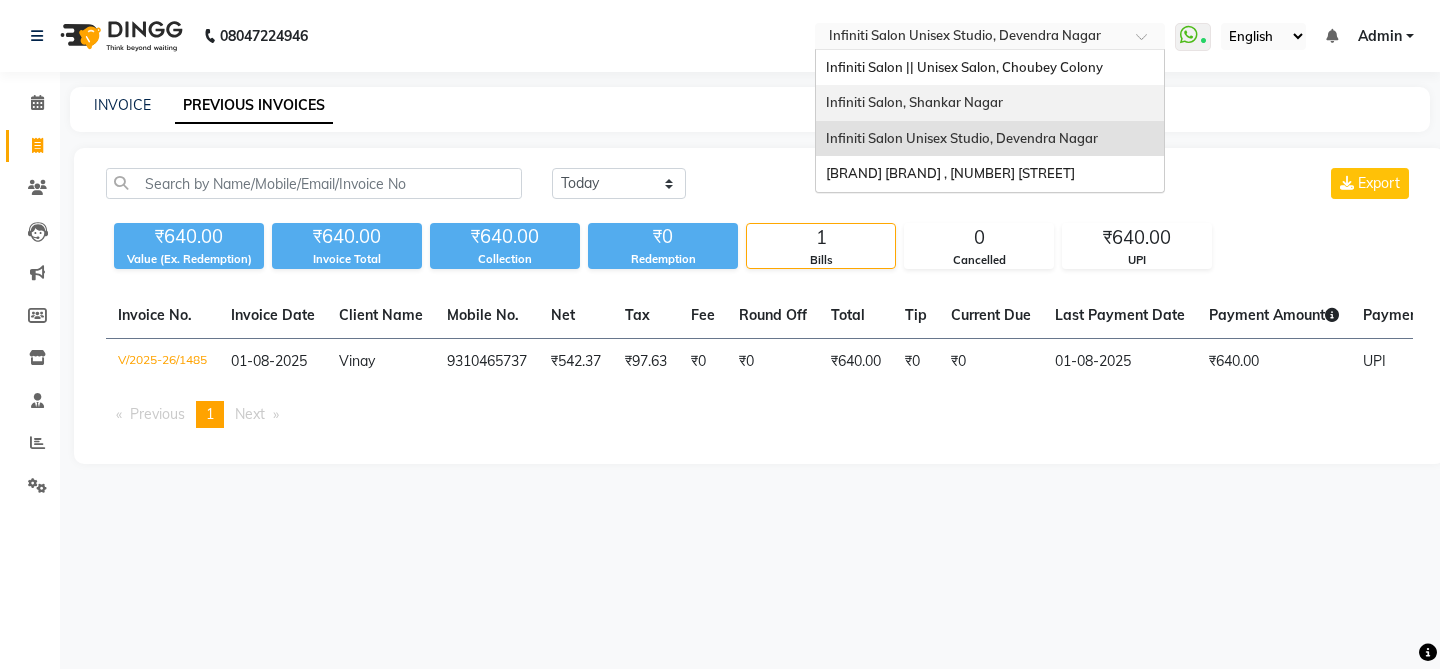 click on "Infiniti Salon, Shankar Nagar" at bounding box center [914, 102] 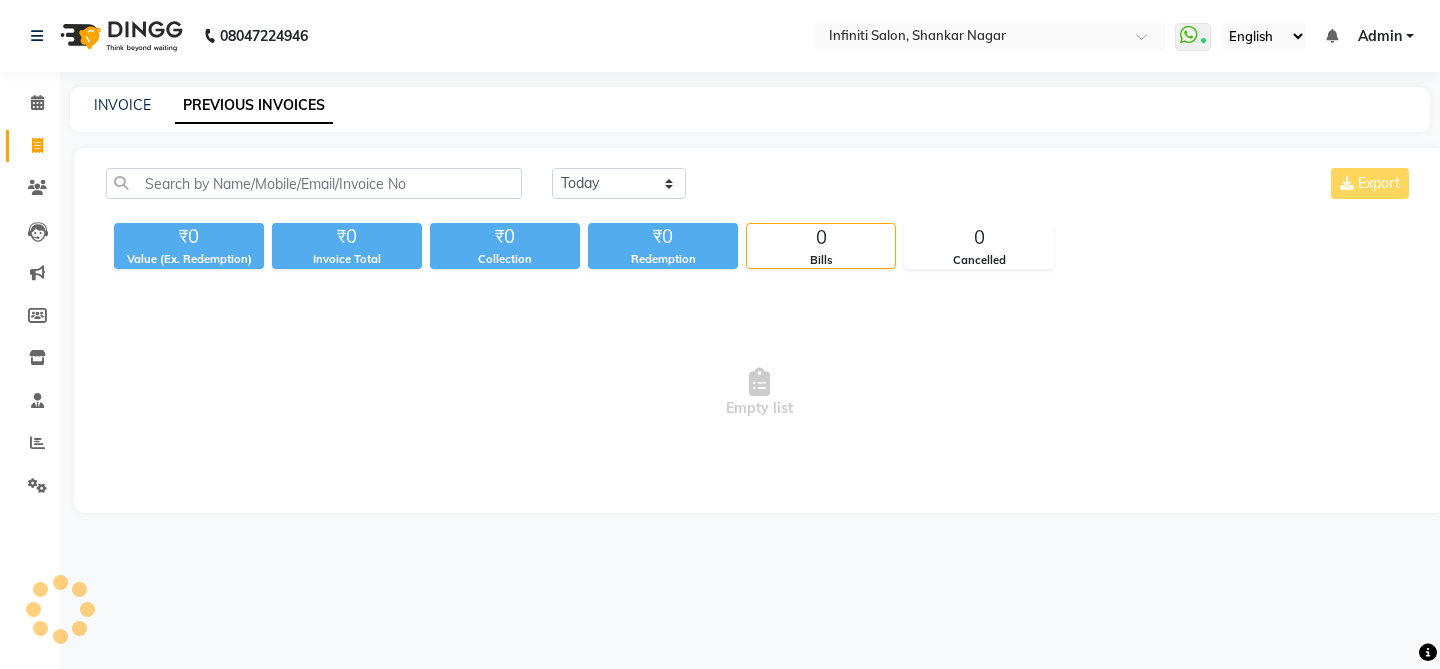 scroll, scrollTop: 0, scrollLeft: 0, axis: both 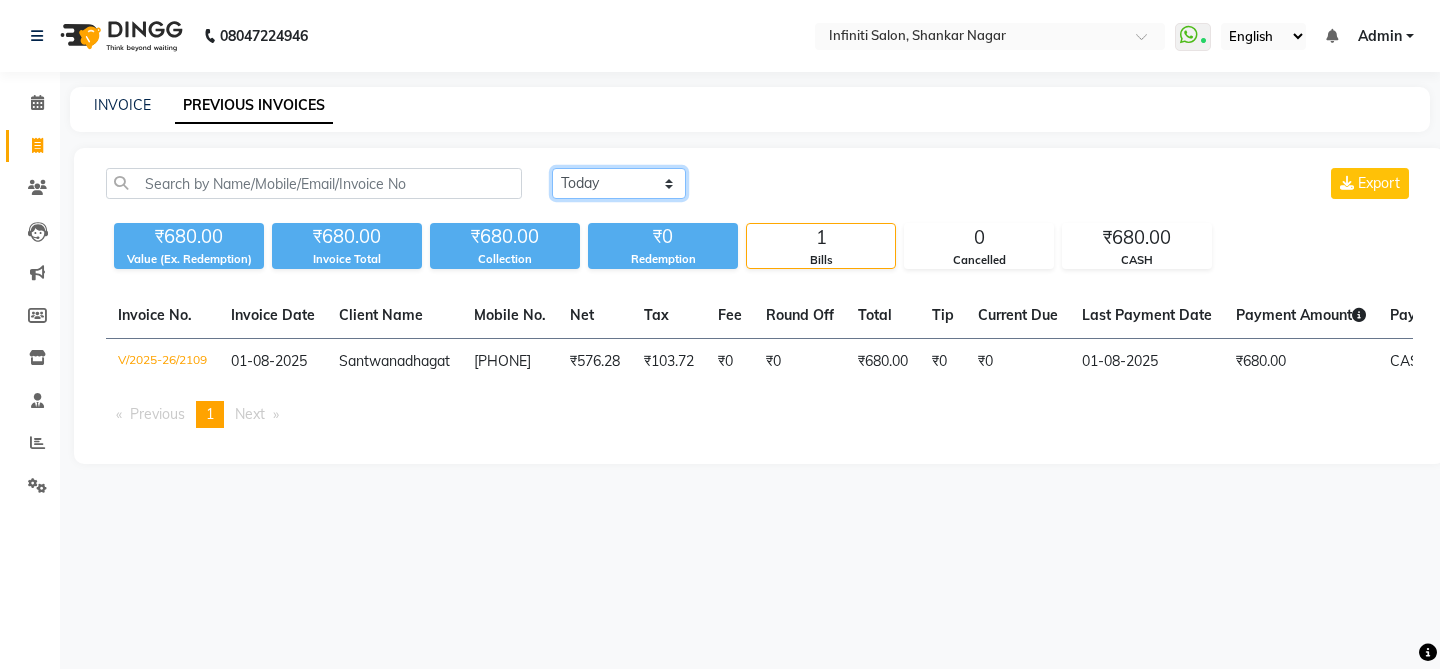 click on "Today Yesterday Custom Range" 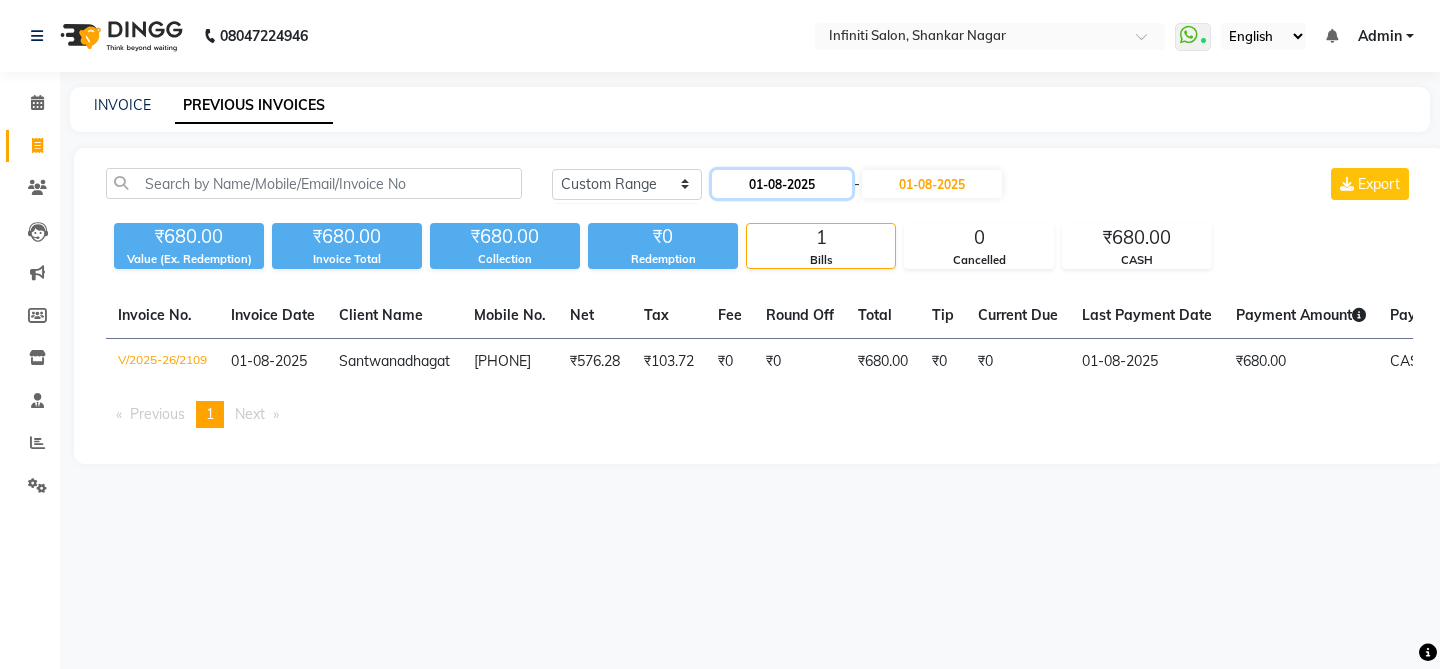 click on "01-08-2025" 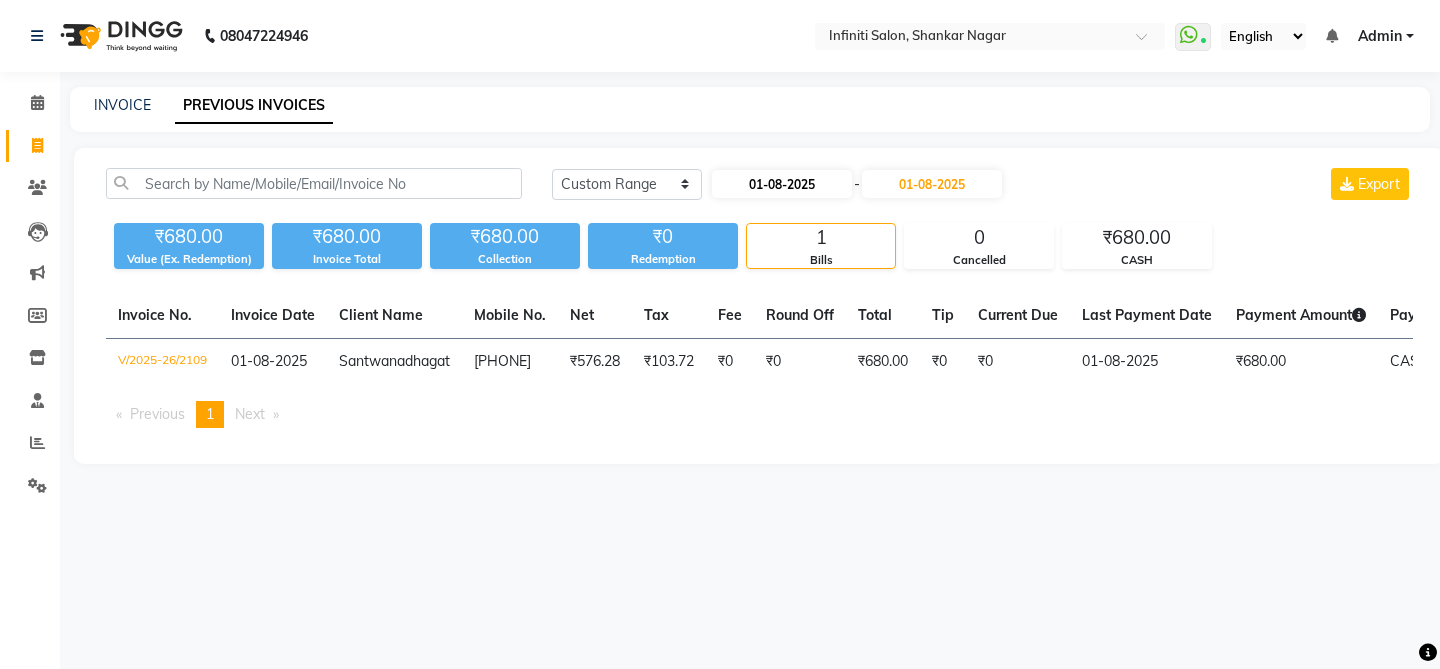 select on "8" 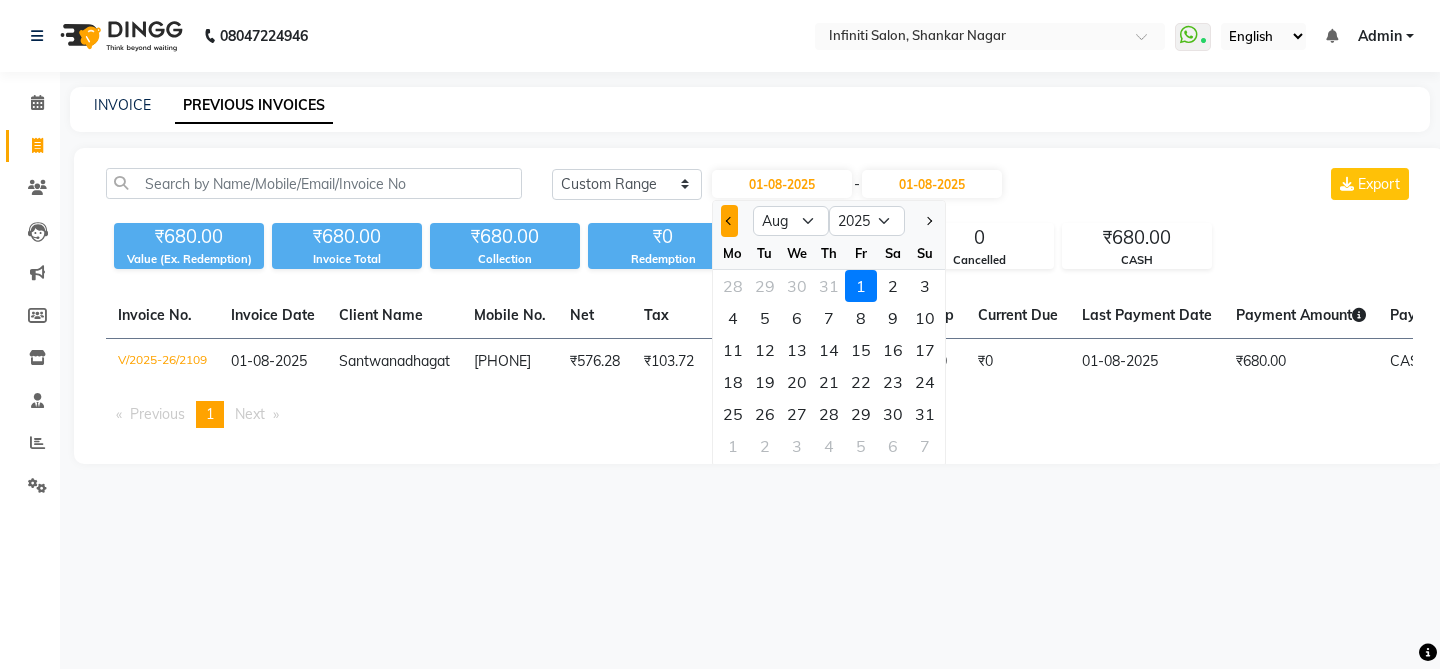 click 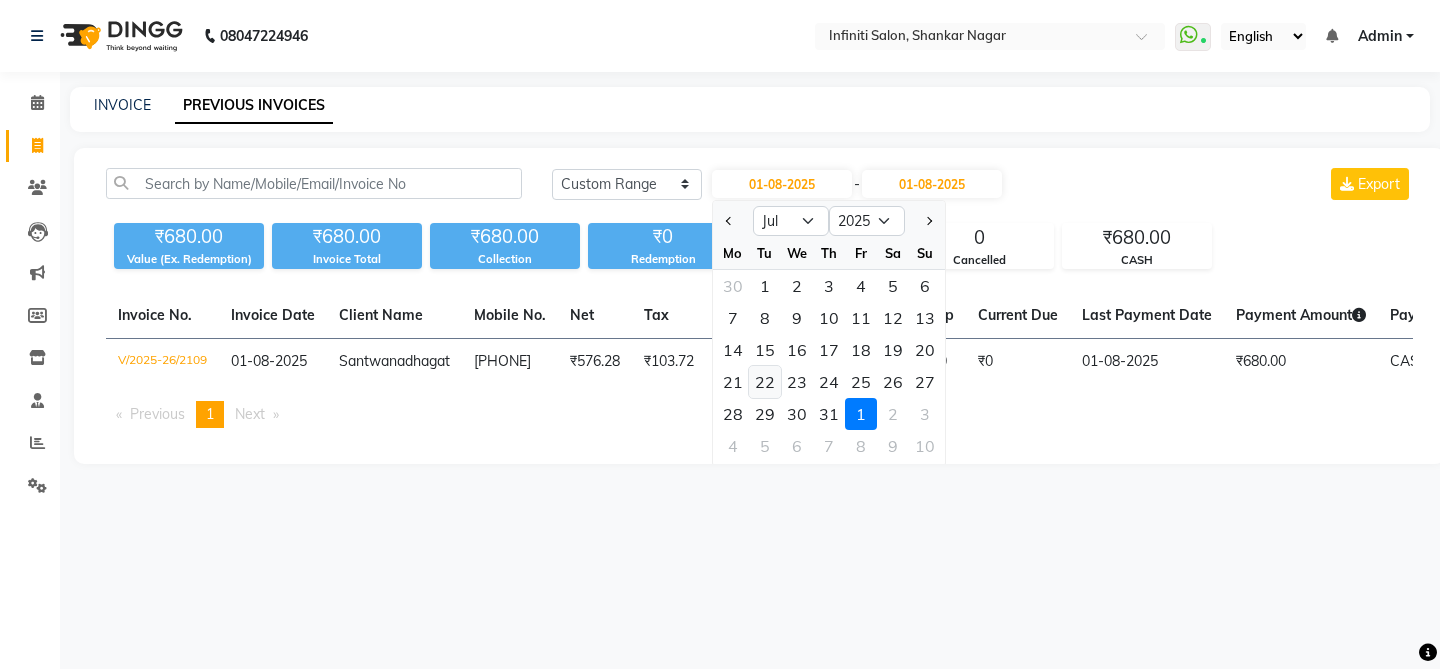 click on "22" 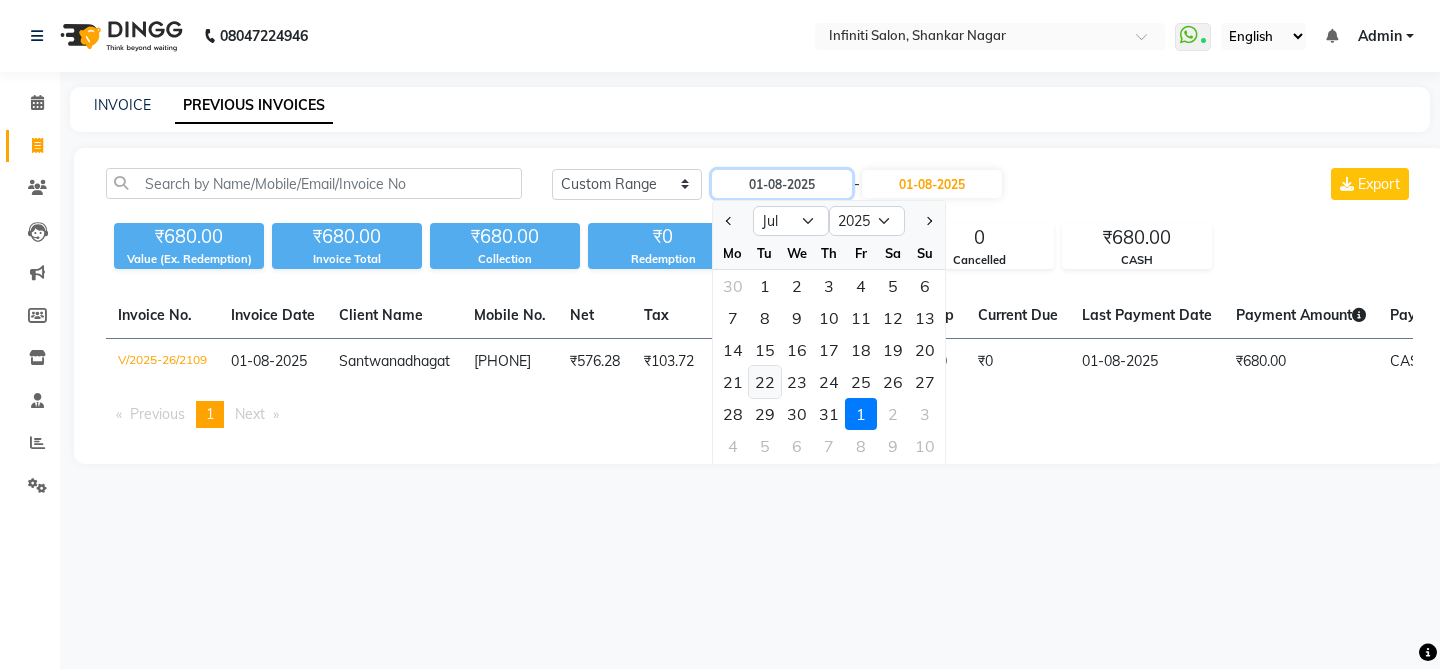 type on "22-07-2025" 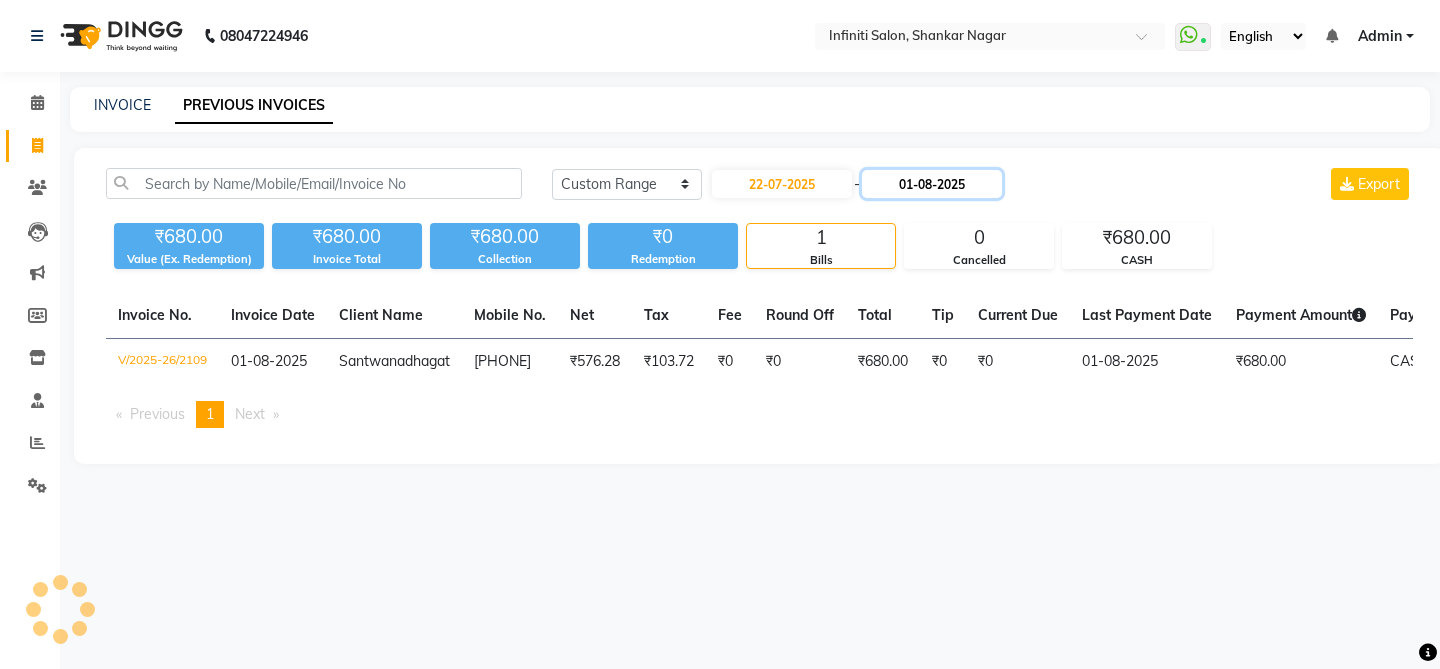 click on "01-08-2025" 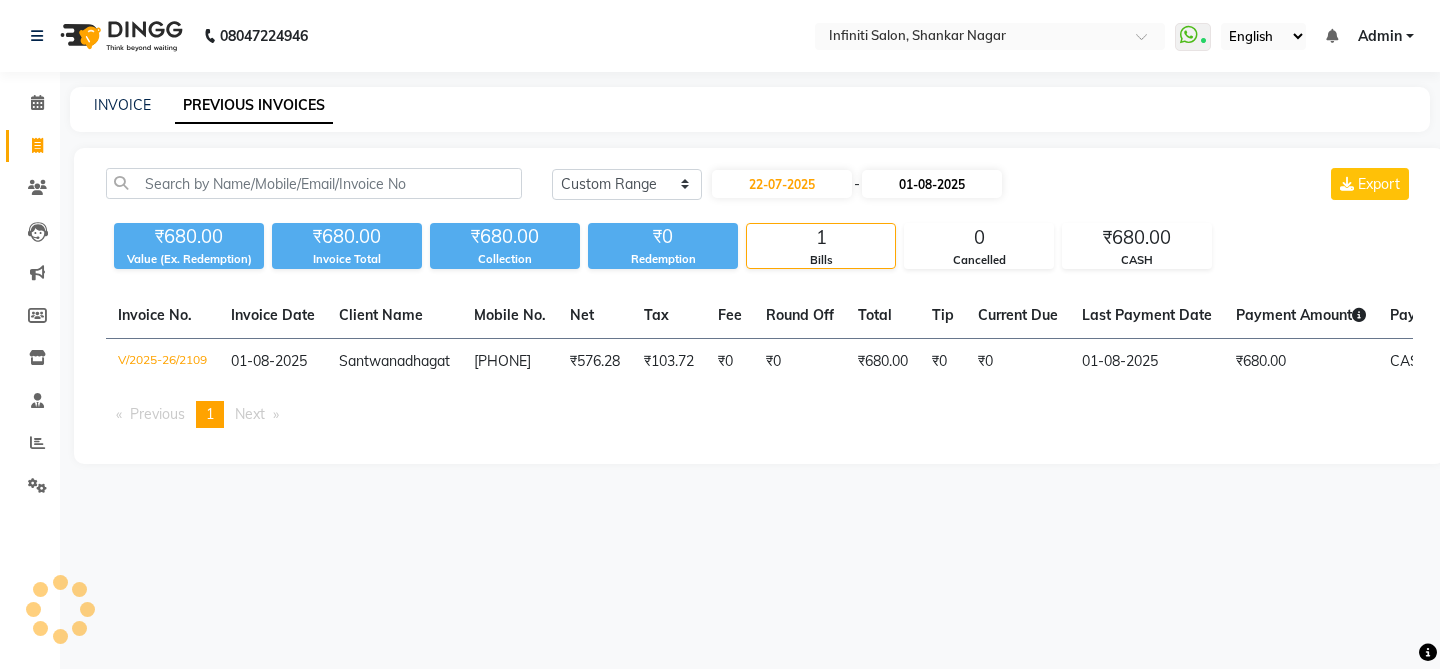 select on "8" 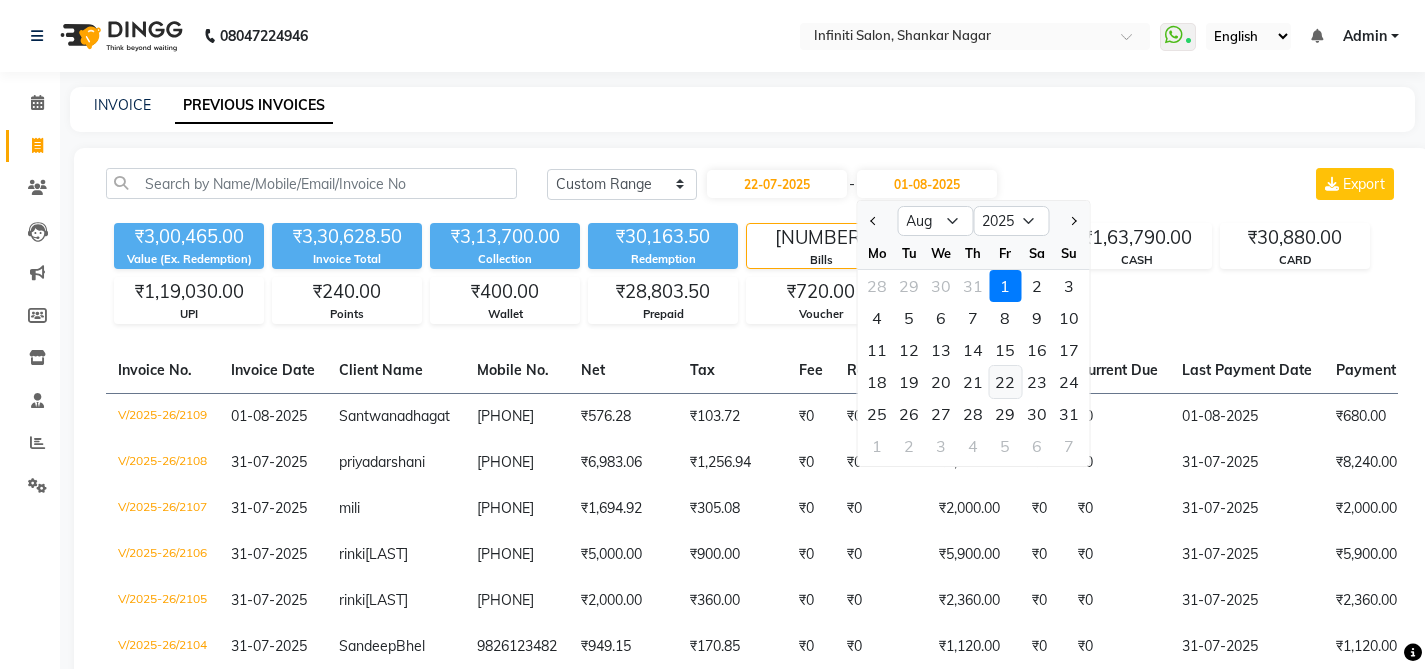 click on "22" 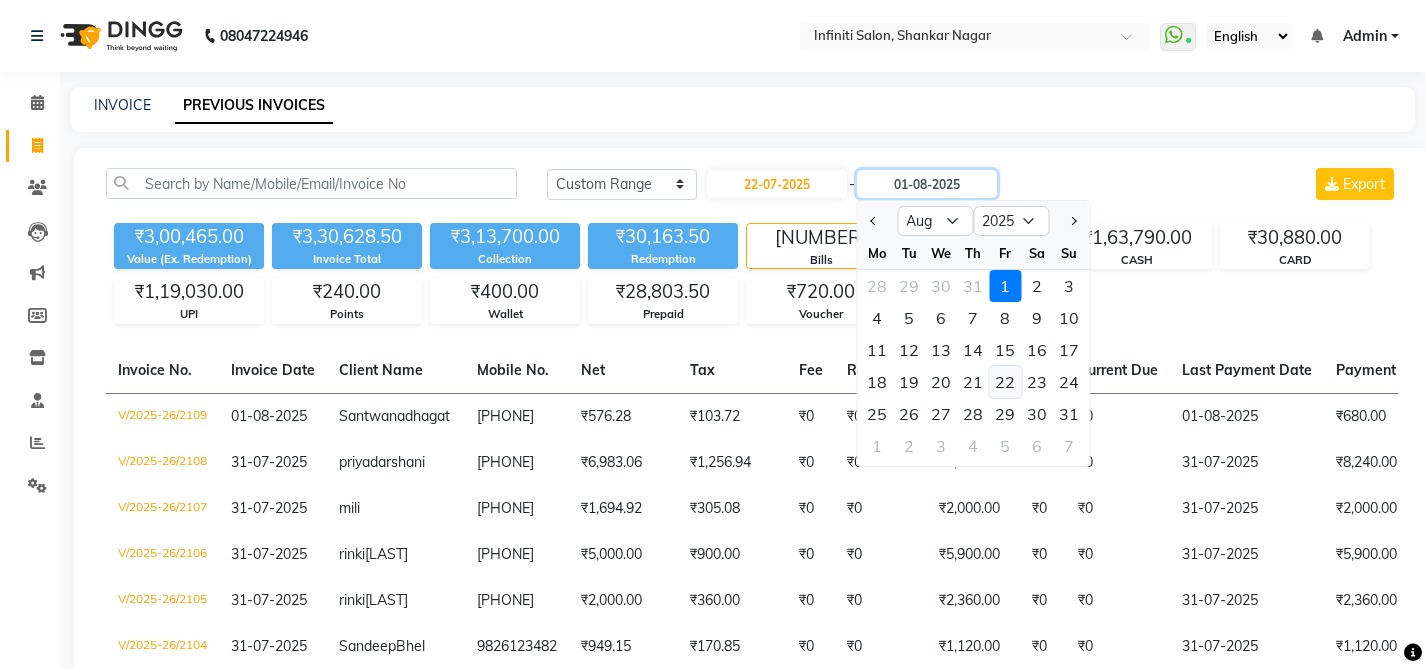 type on "22-08-2025" 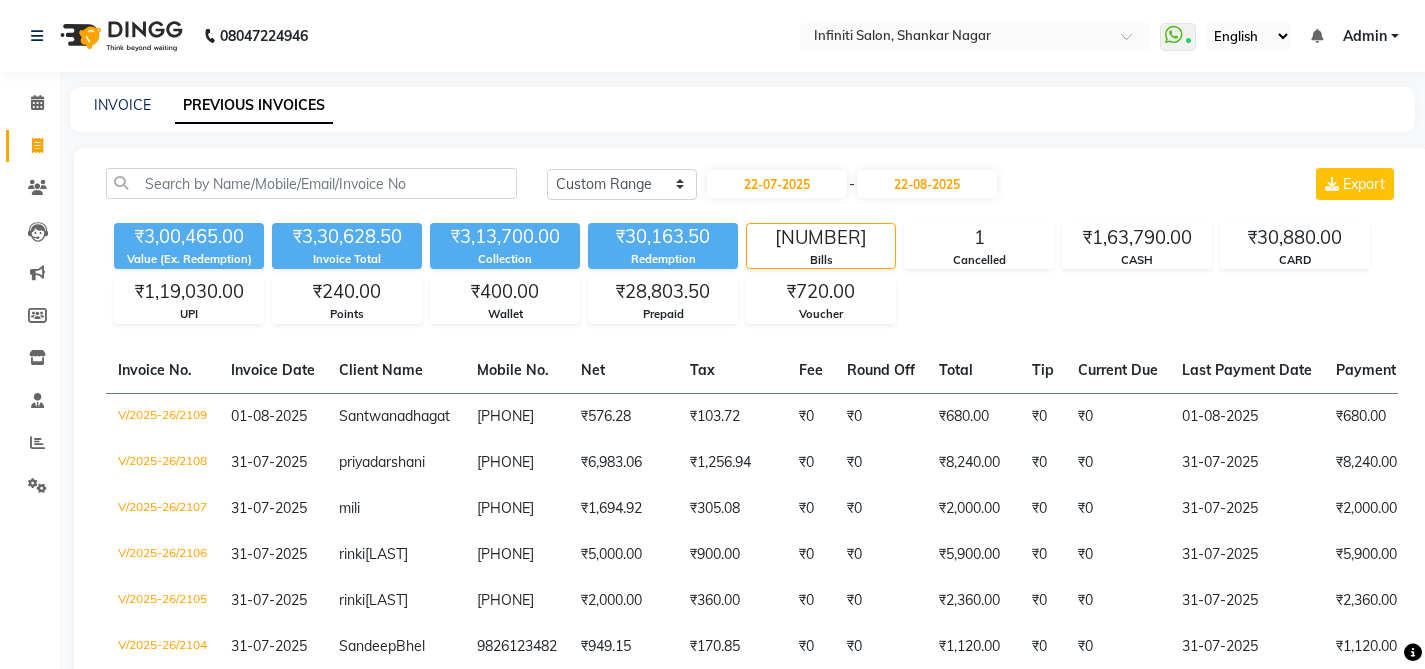 click on "Client Name" 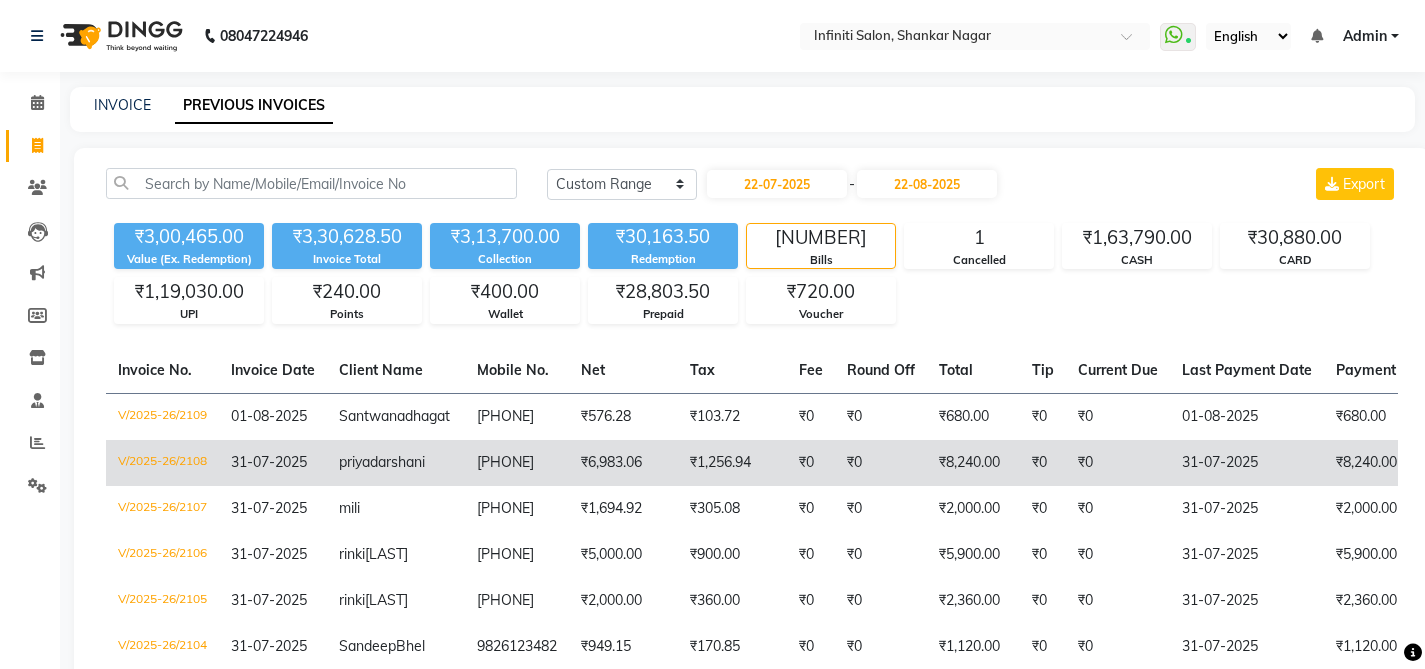 click on "V/2025-26/2108" 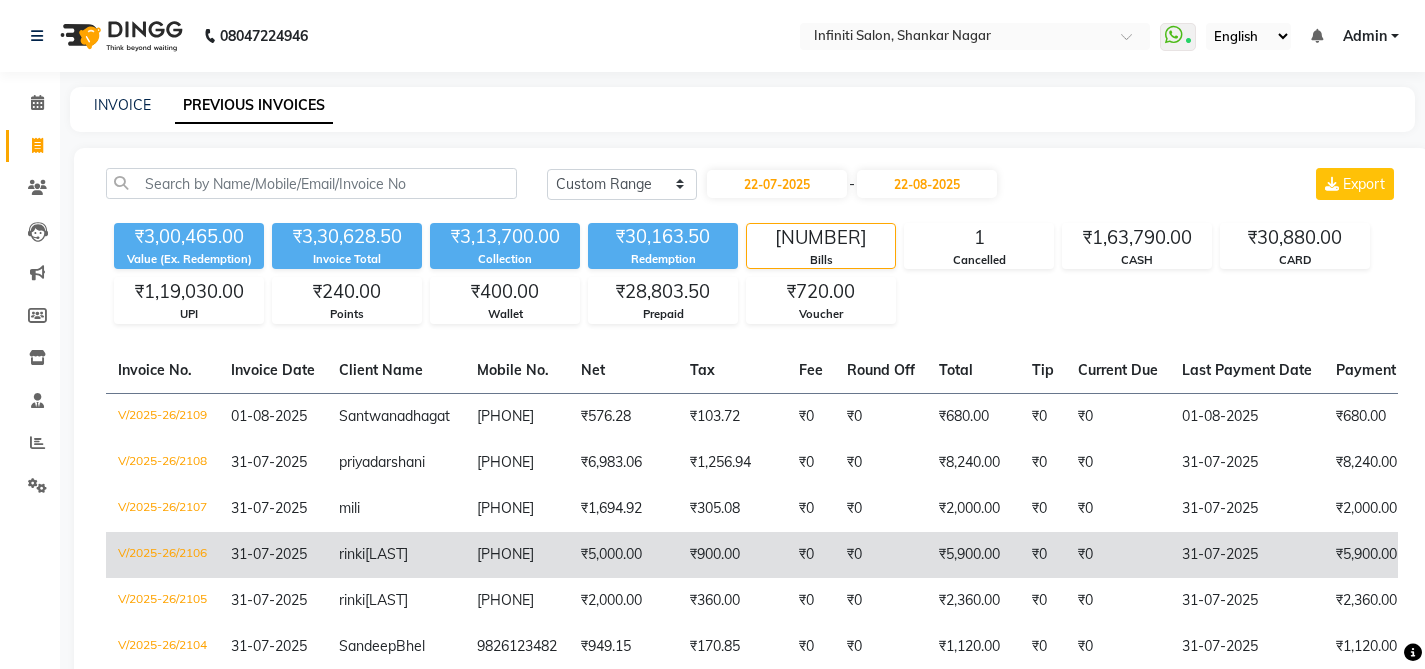 click on "V/2025-26/2106" 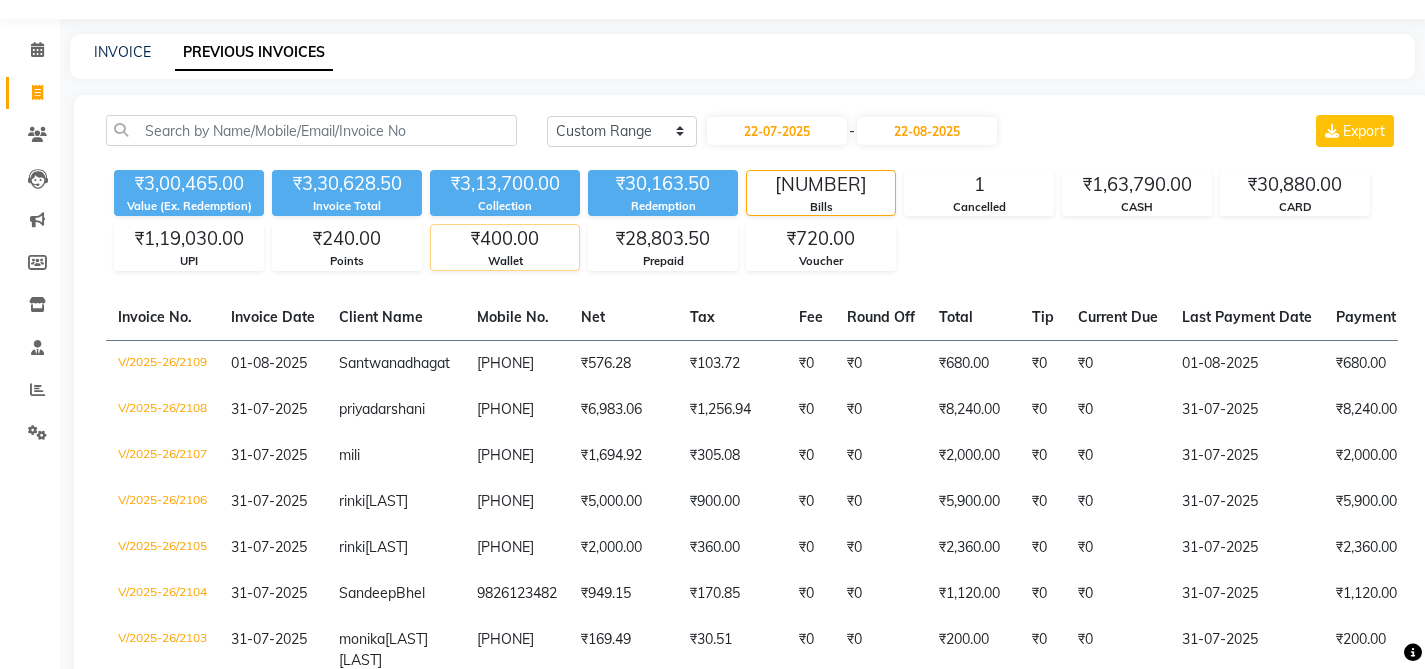 scroll, scrollTop: 323, scrollLeft: 0, axis: vertical 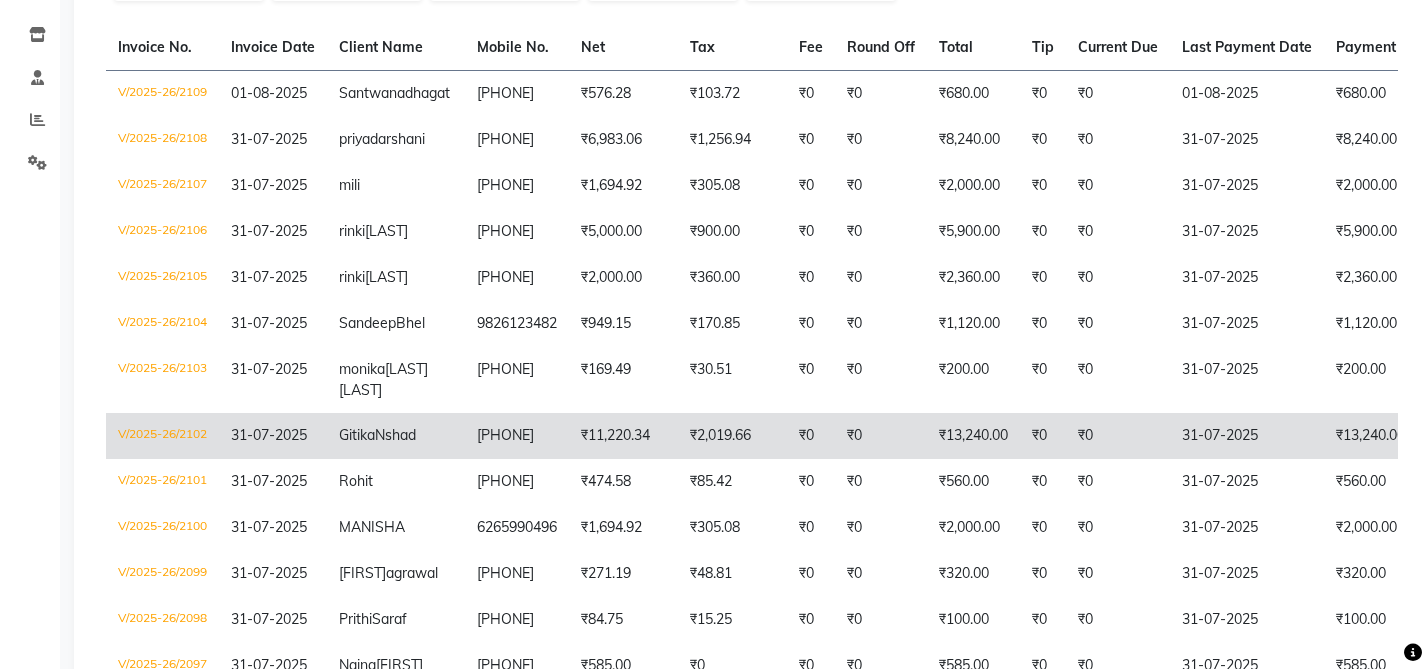click on "V/2025-26/2102" 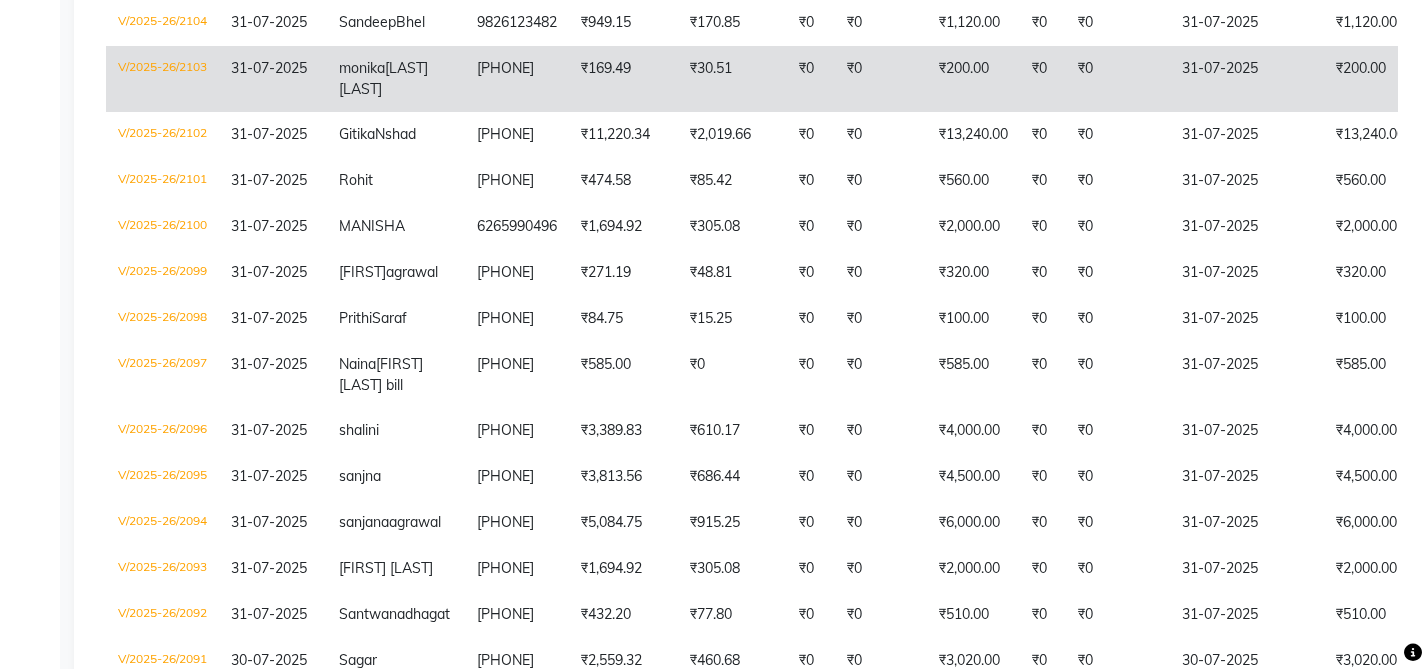 scroll, scrollTop: 663, scrollLeft: 0, axis: vertical 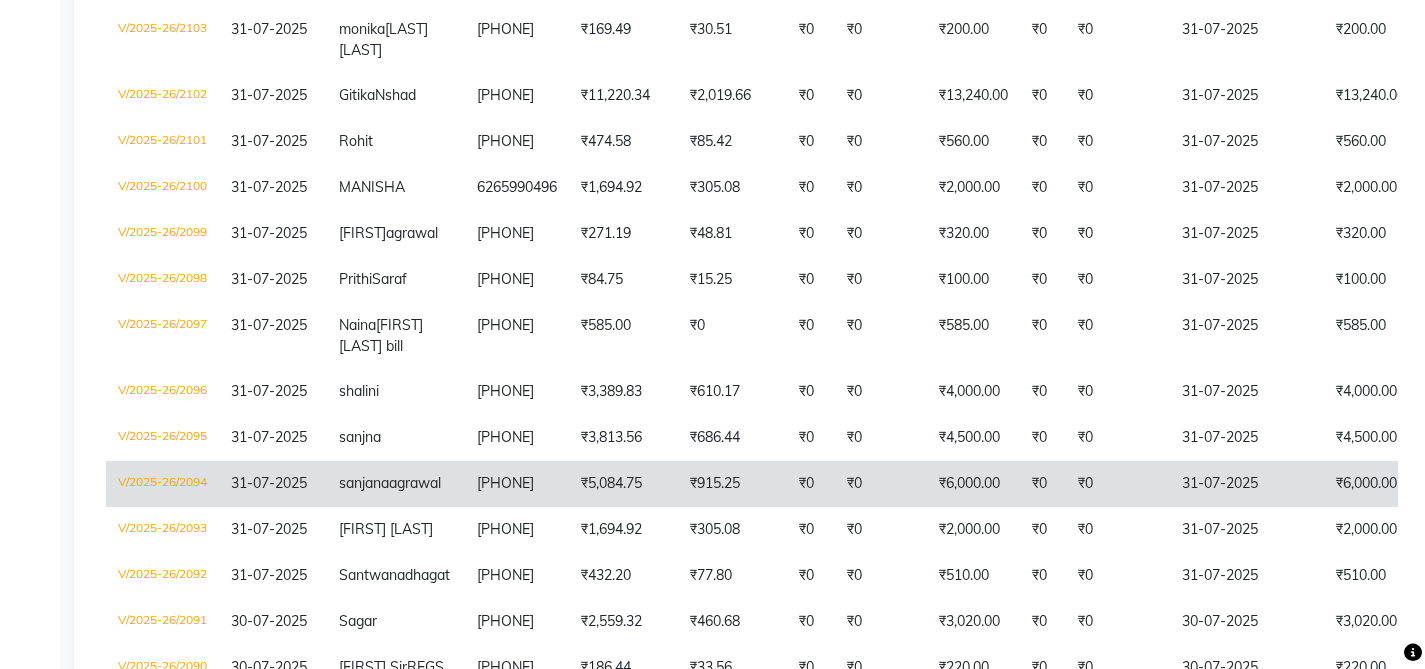 click on "V/2025-26/2094" 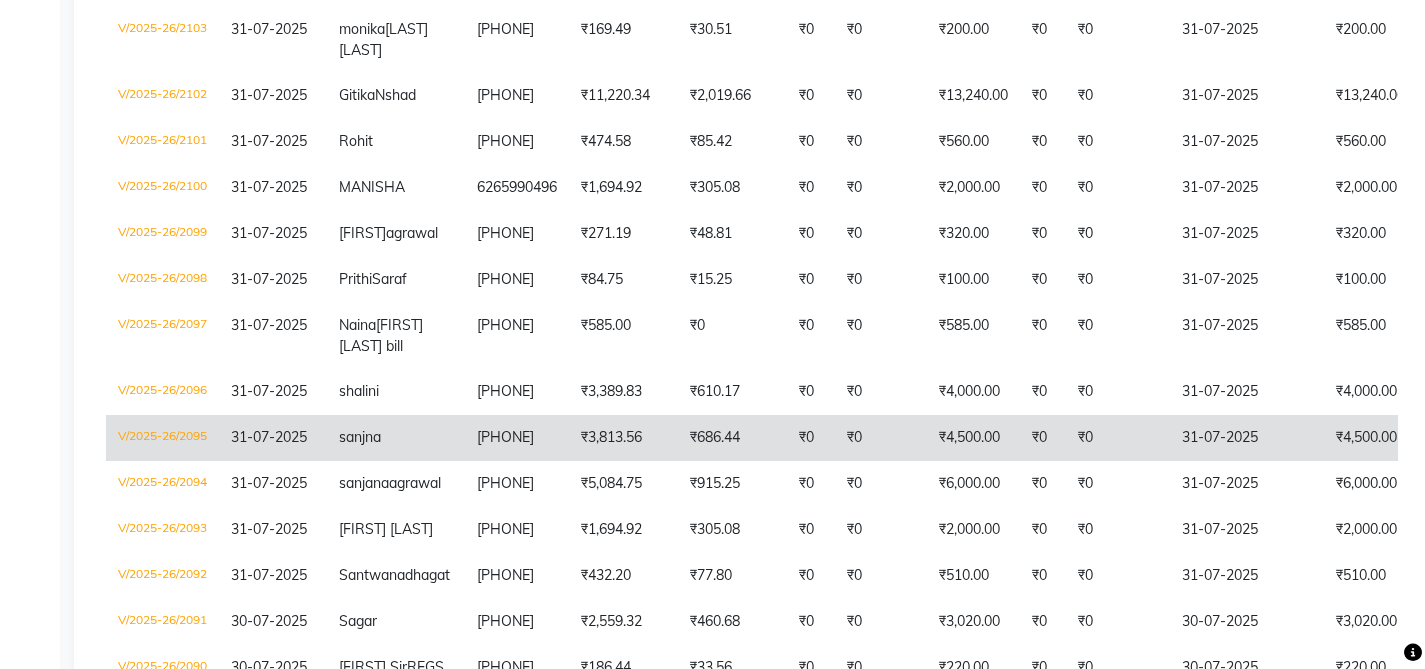 click on "V/2025-26/2095" 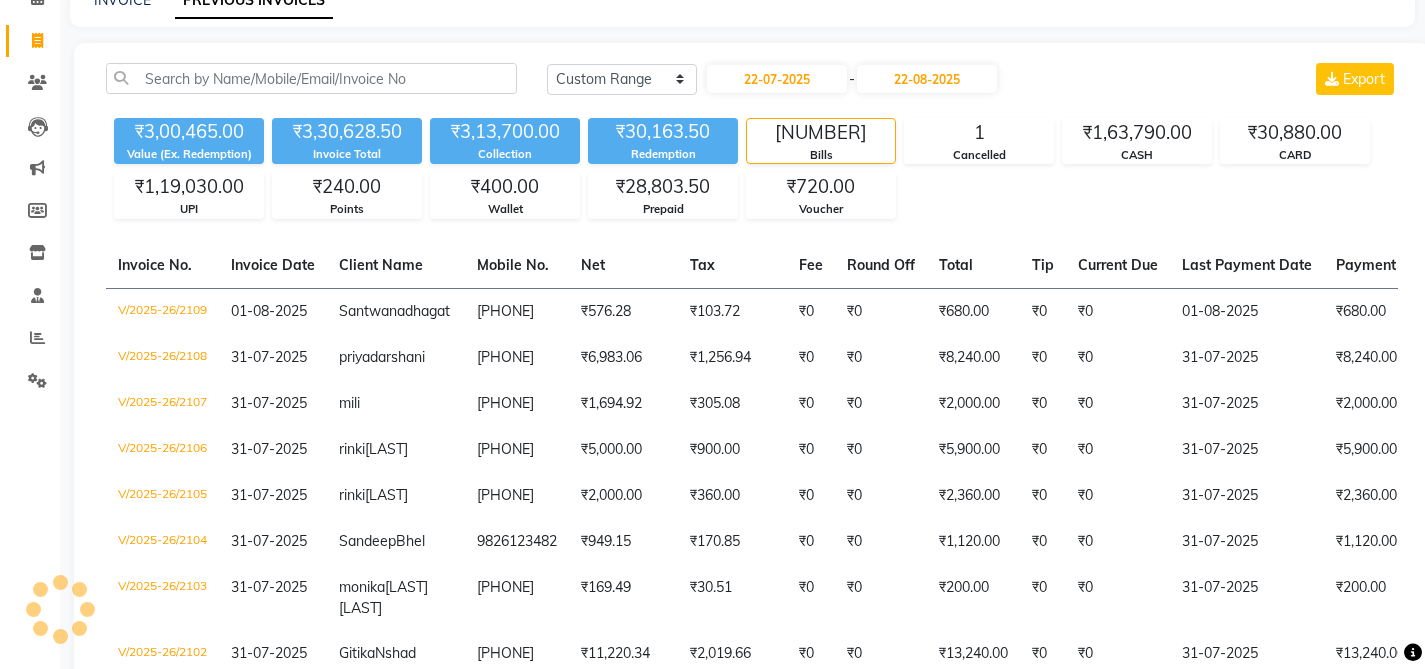 scroll, scrollTop: 0, scrollLeft: 0, axis: both 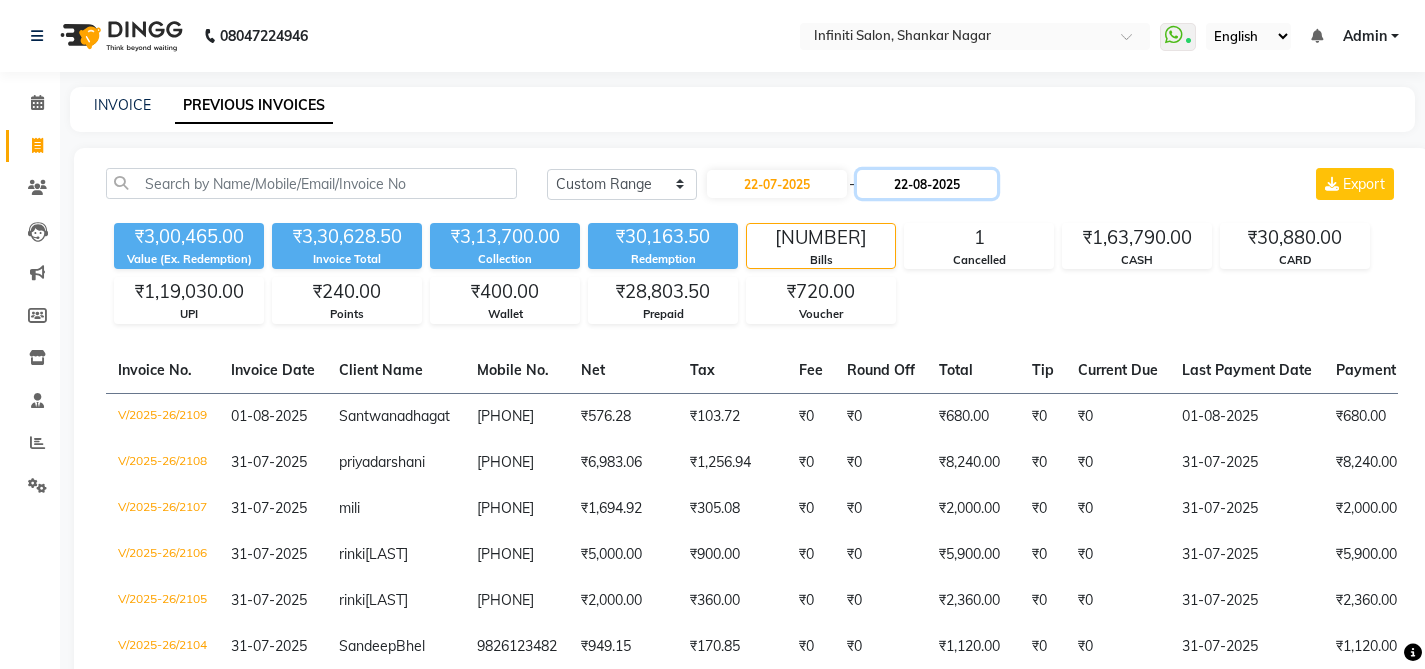 click on "22-08-2025" 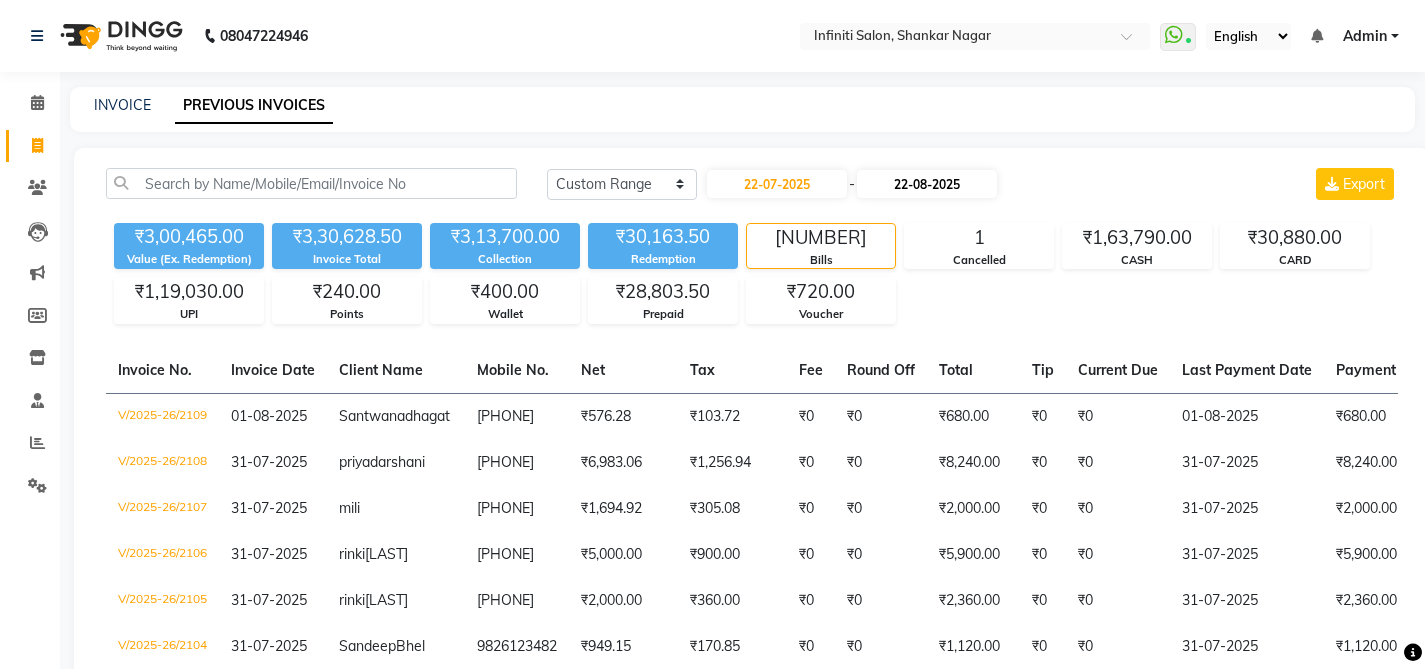 select on "8" 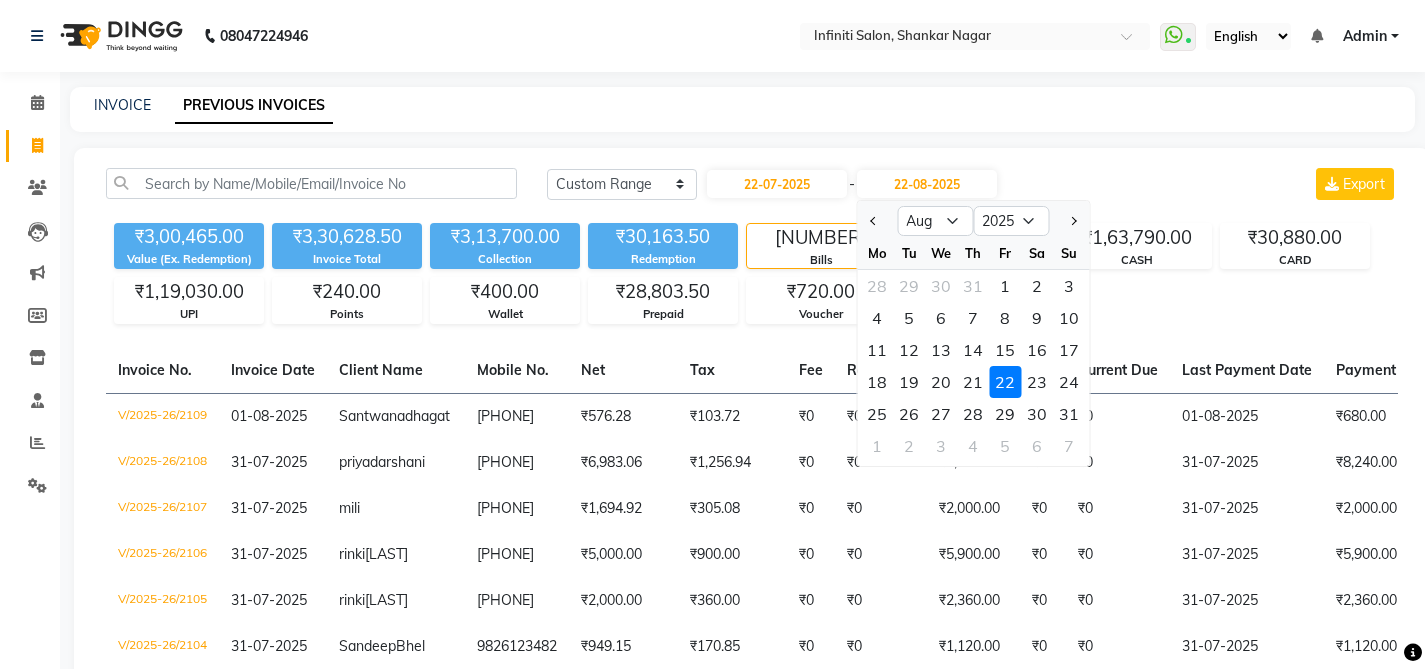 click on "22" 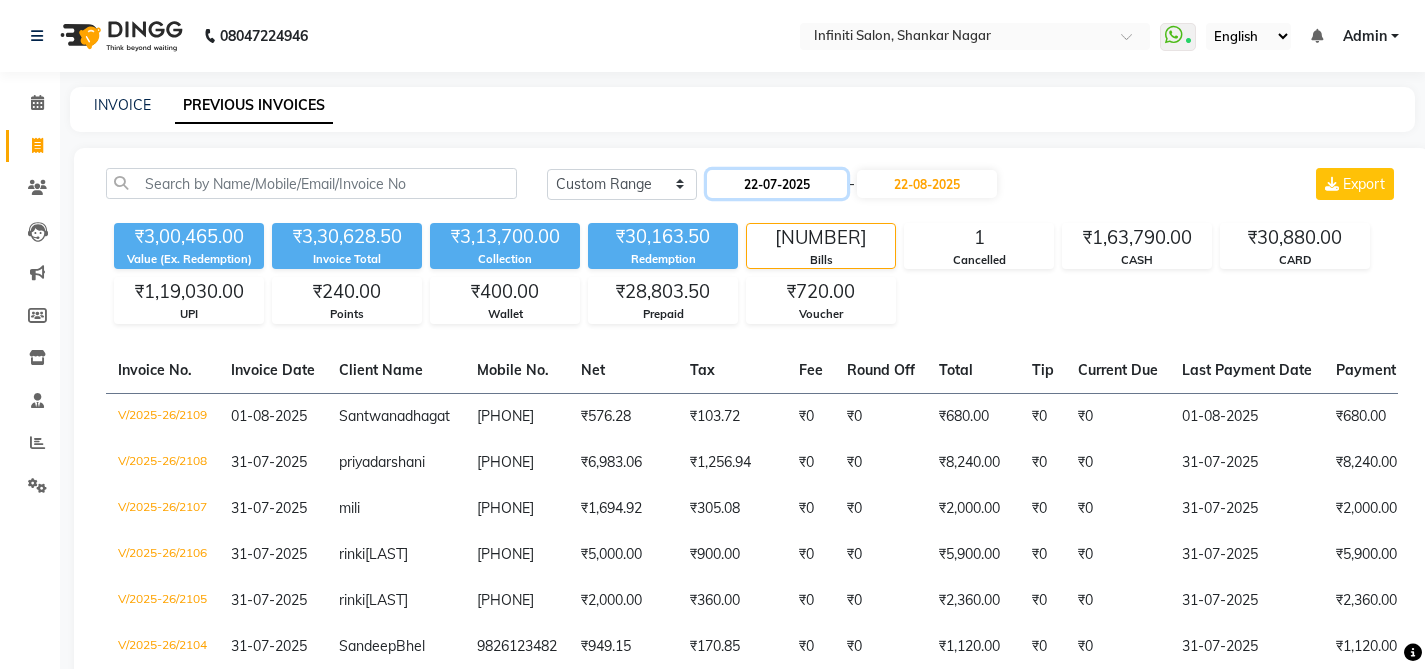 click on "22-07-2025" 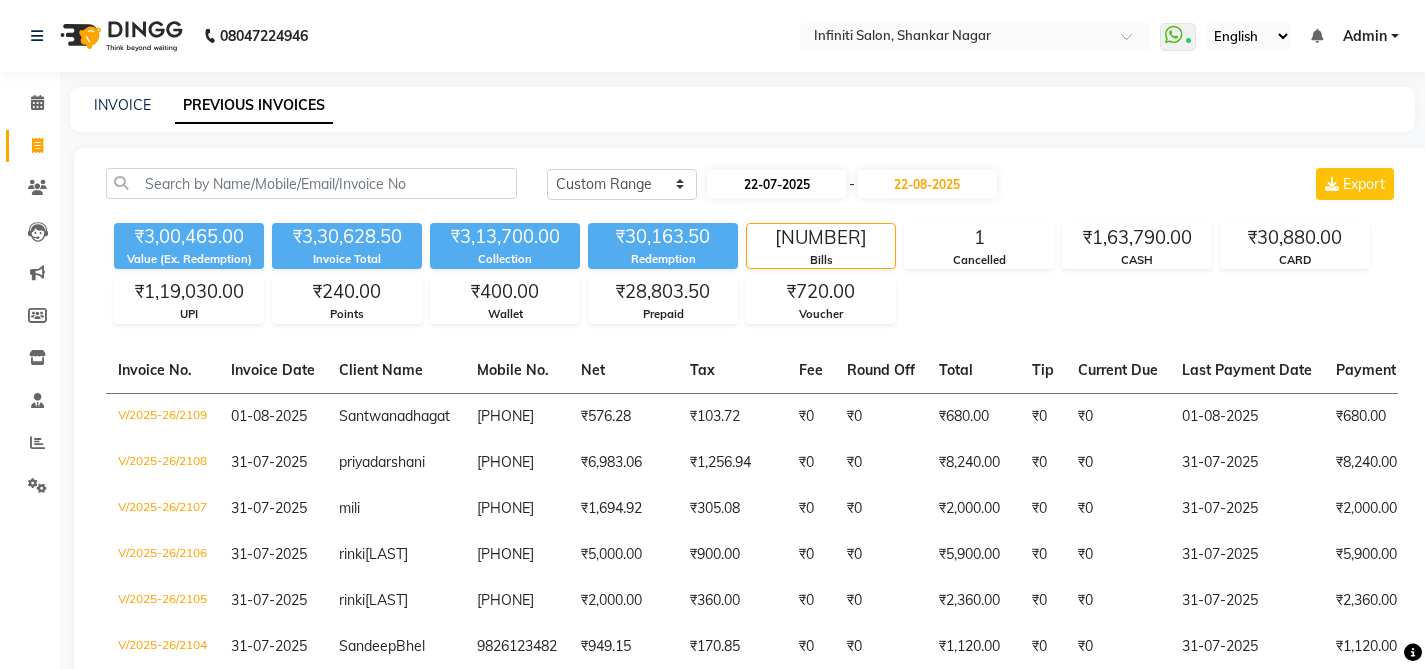 select on "7" 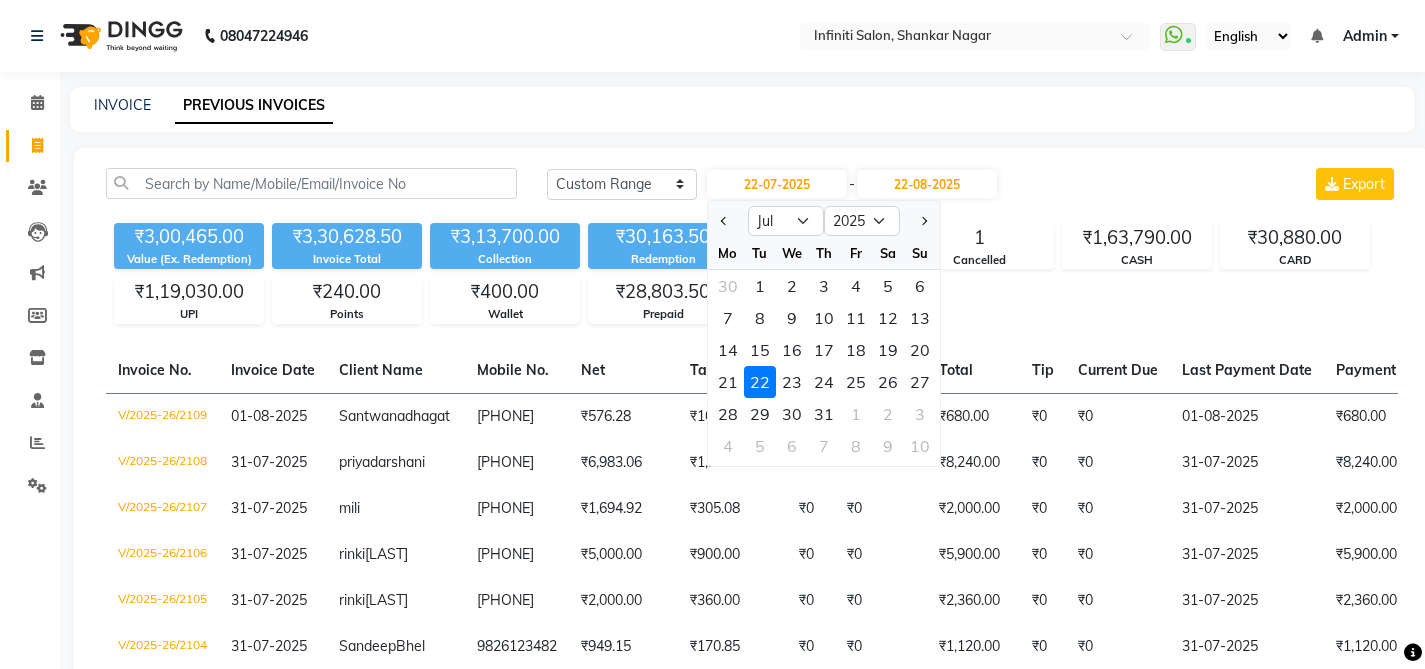 click on "22" 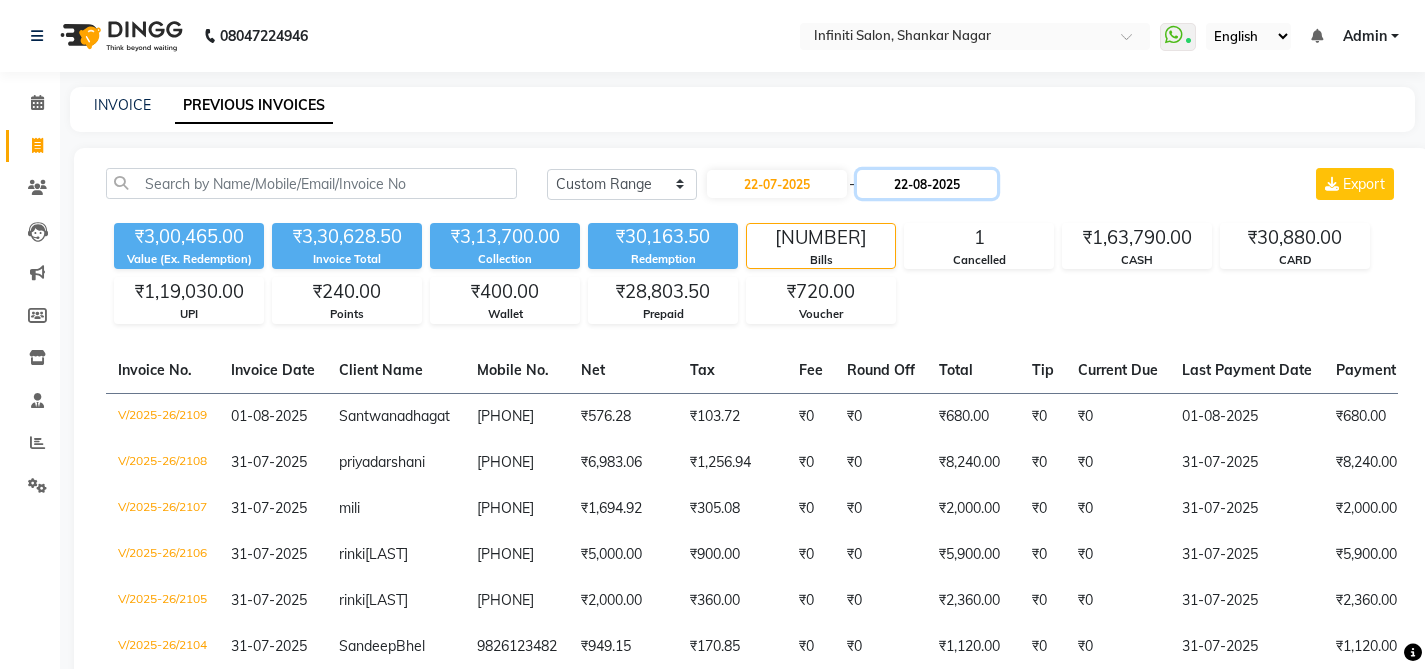 click on "22-08-2025" 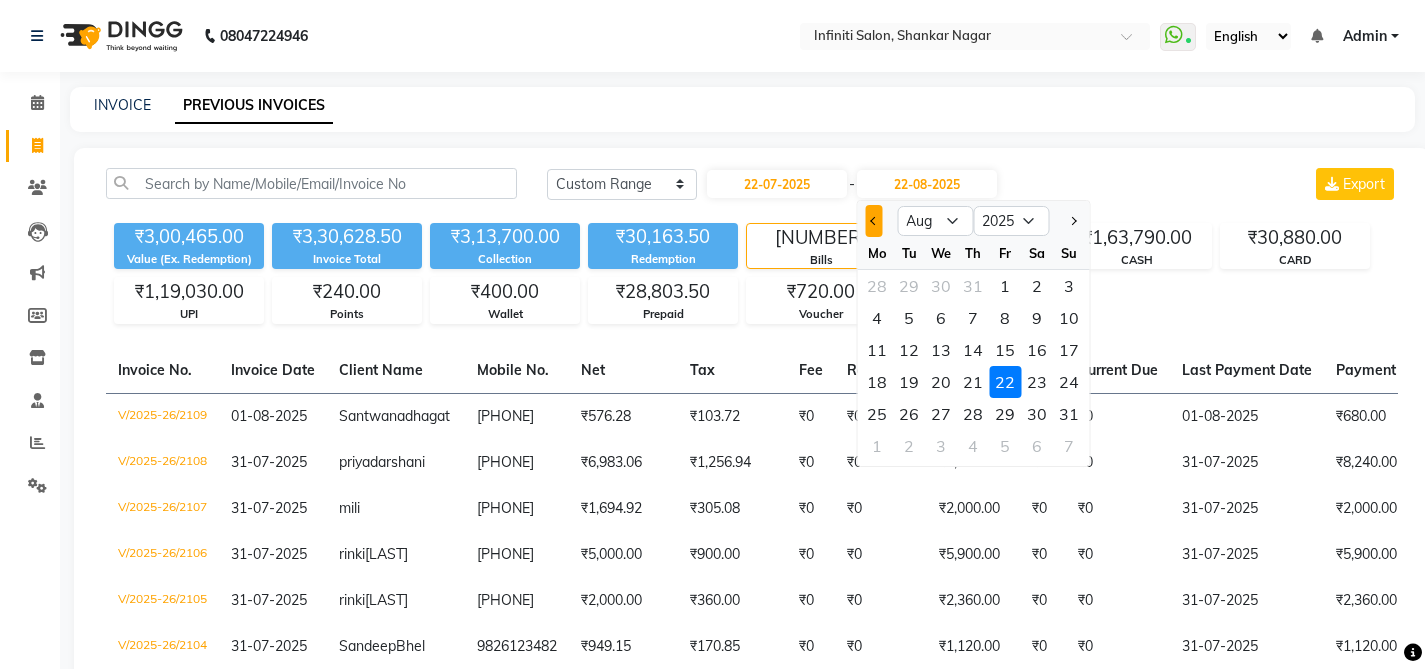 click 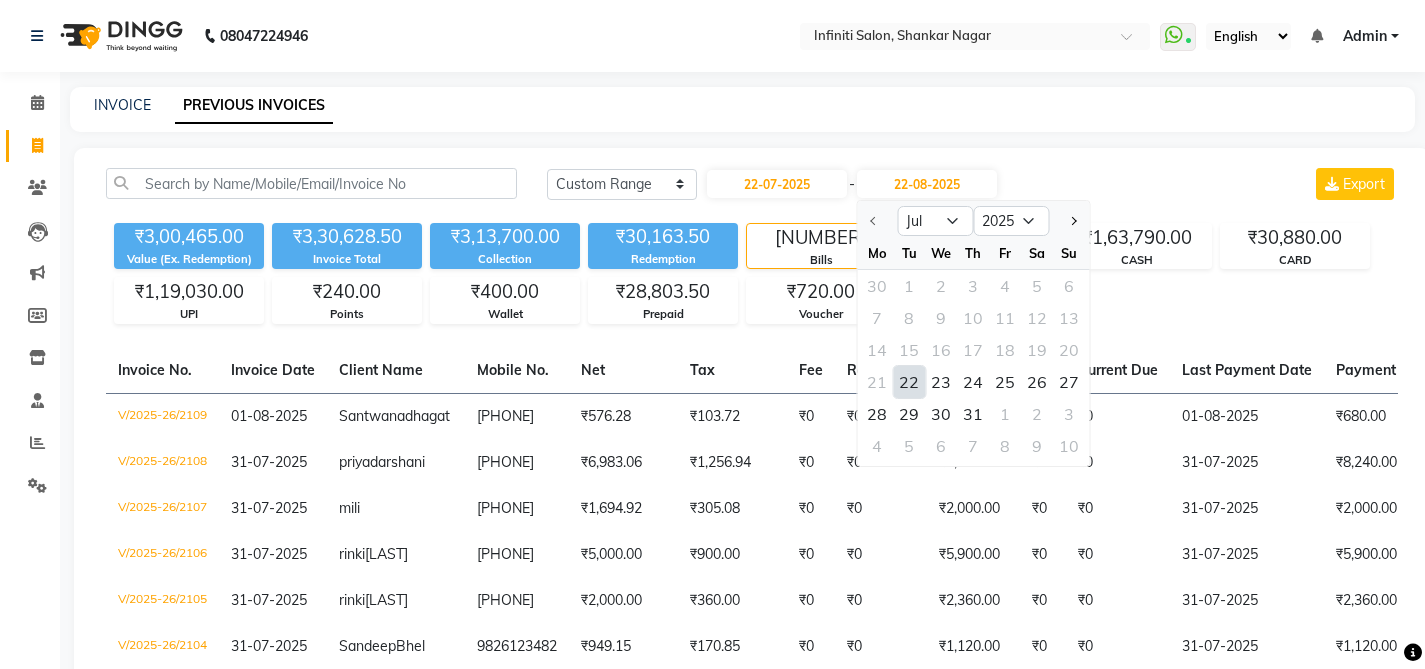 click on "22" 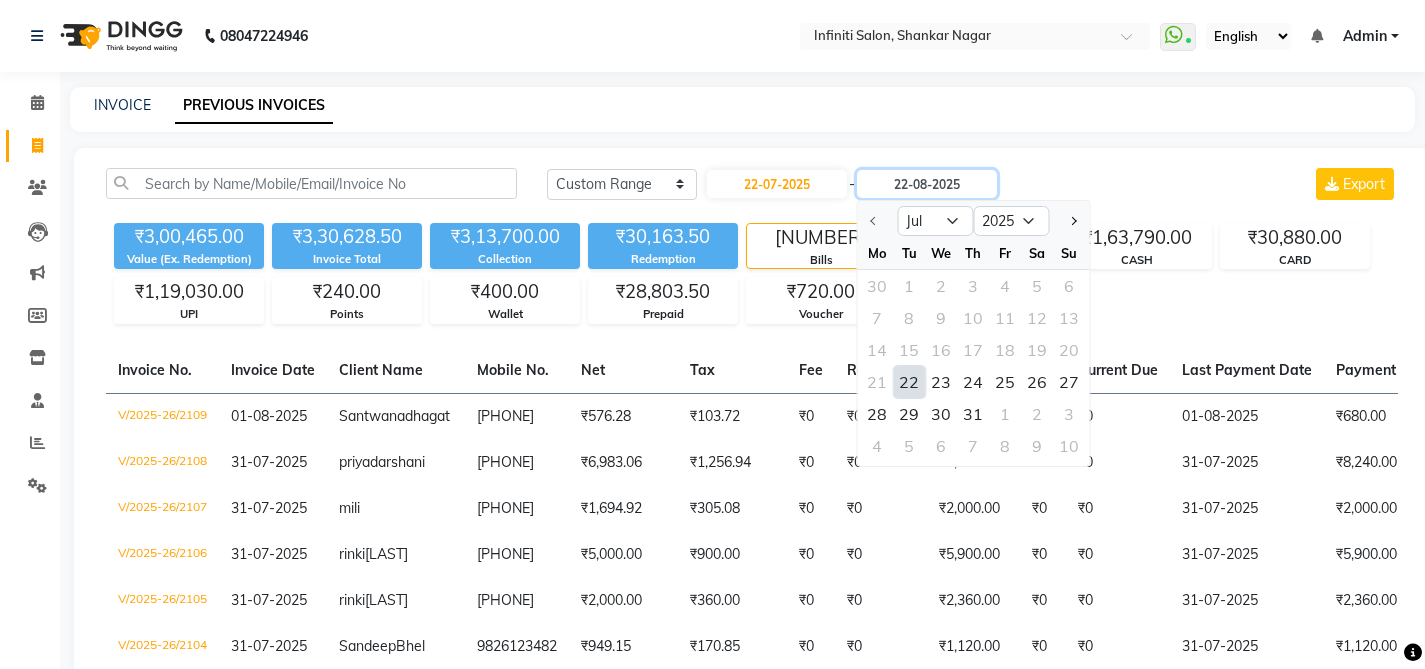 type on "22-07-2025" 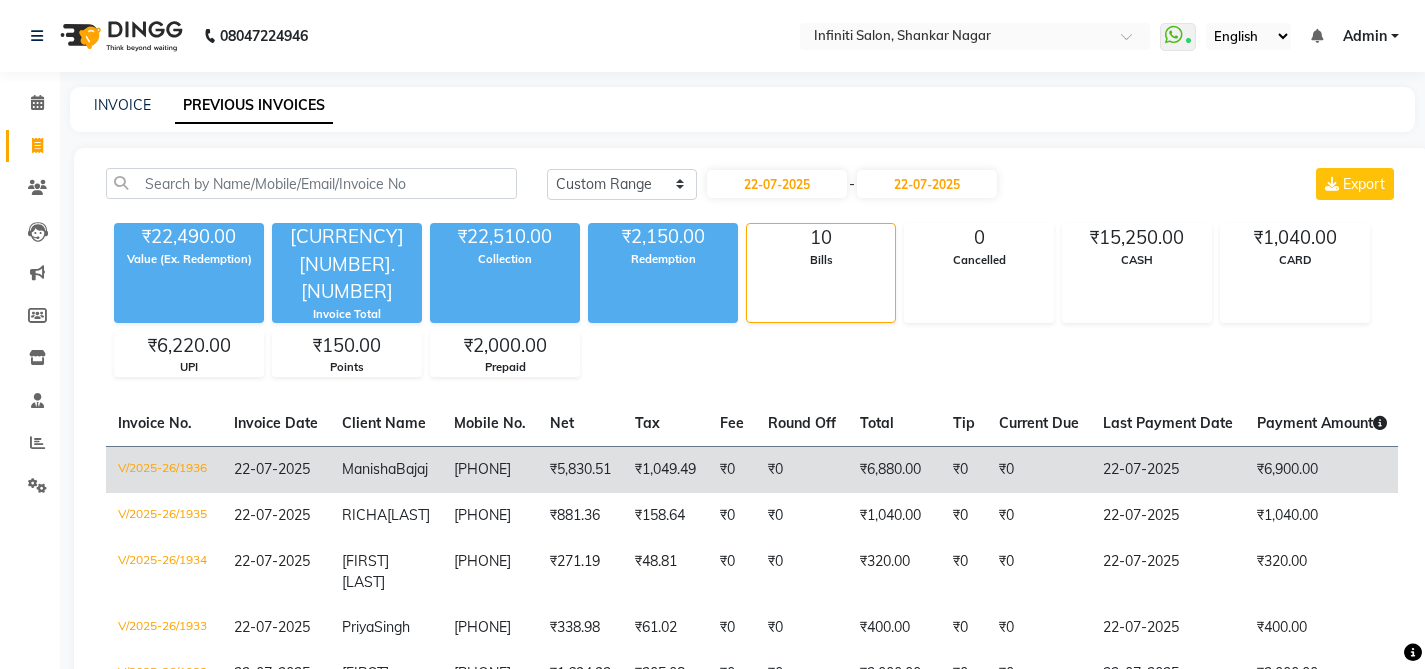 click on "V/2025-26/1936" 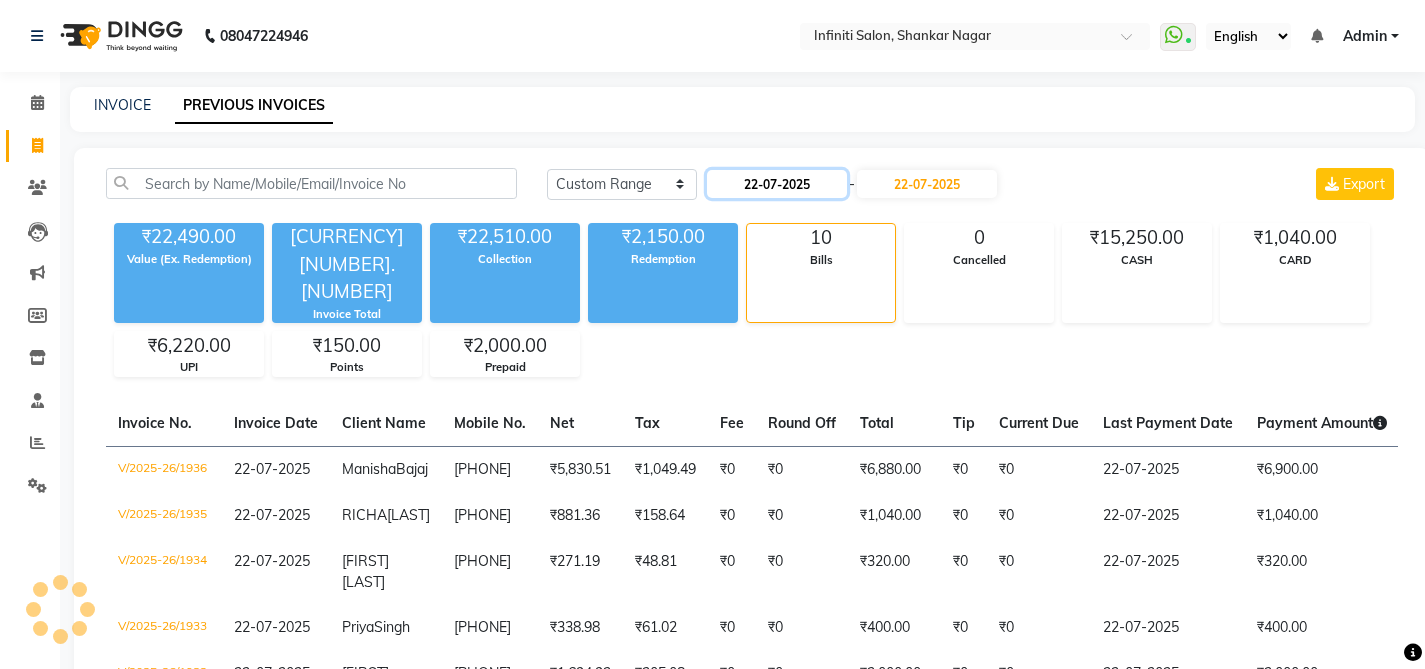 click on "22-07-2025" 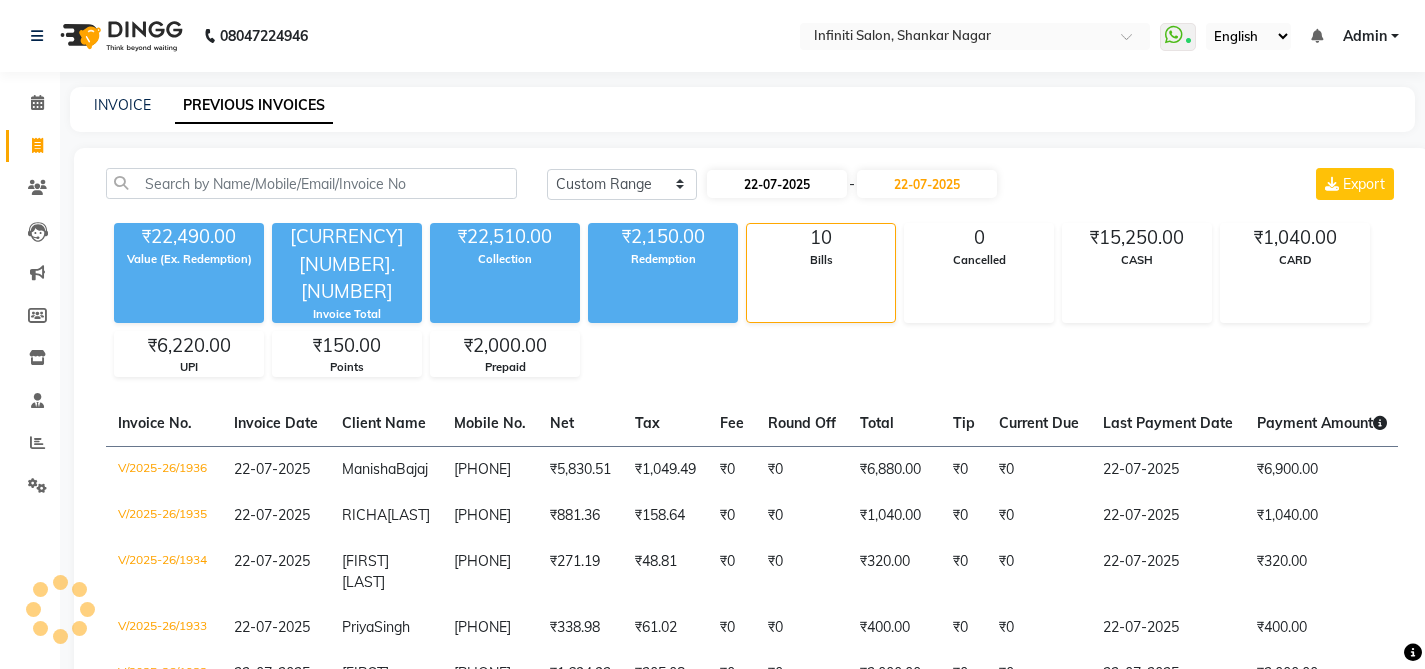 select on "7" 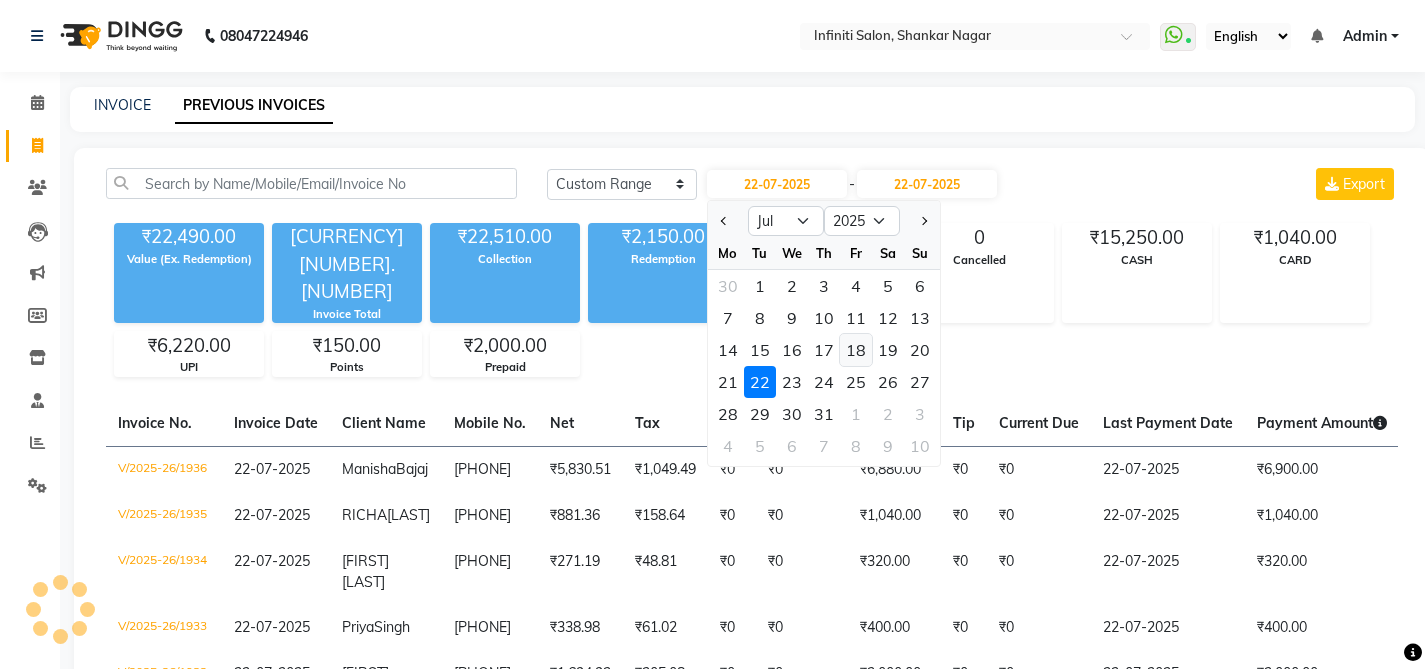 click on "18" 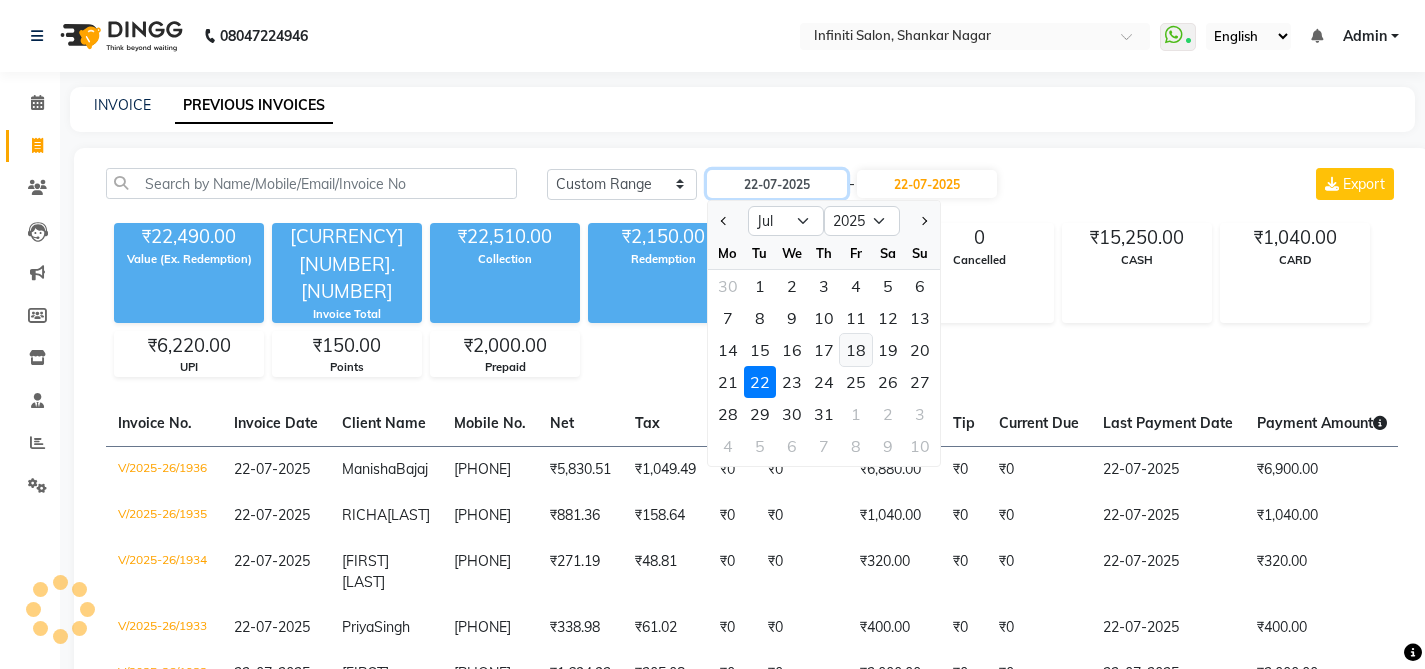 type on "18-07-2025" 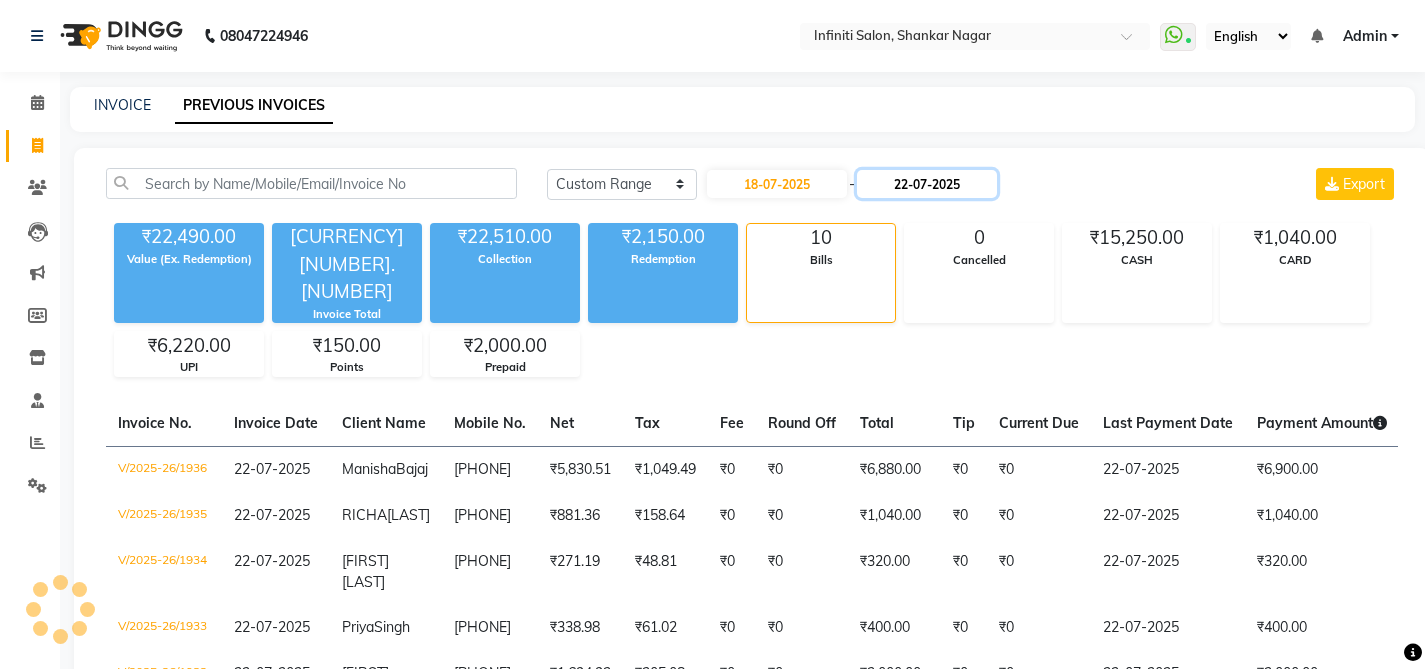click on "22-07-2025" 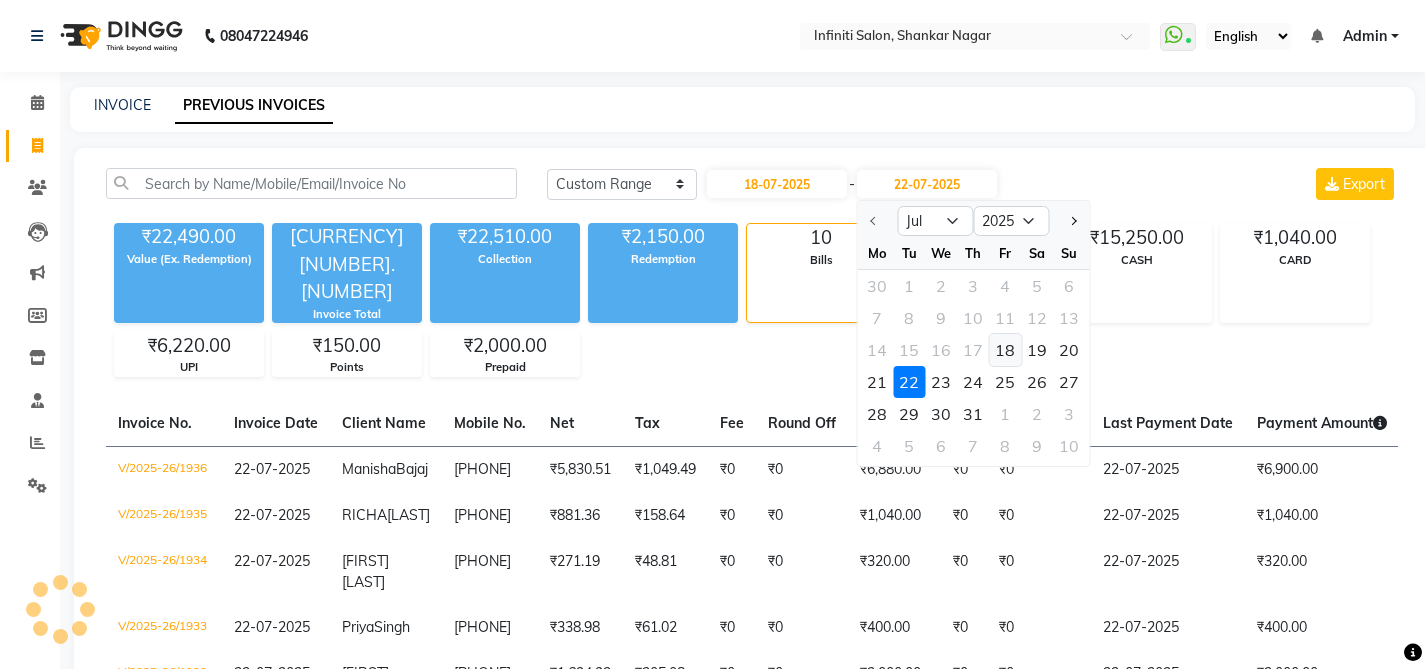 click on "18" 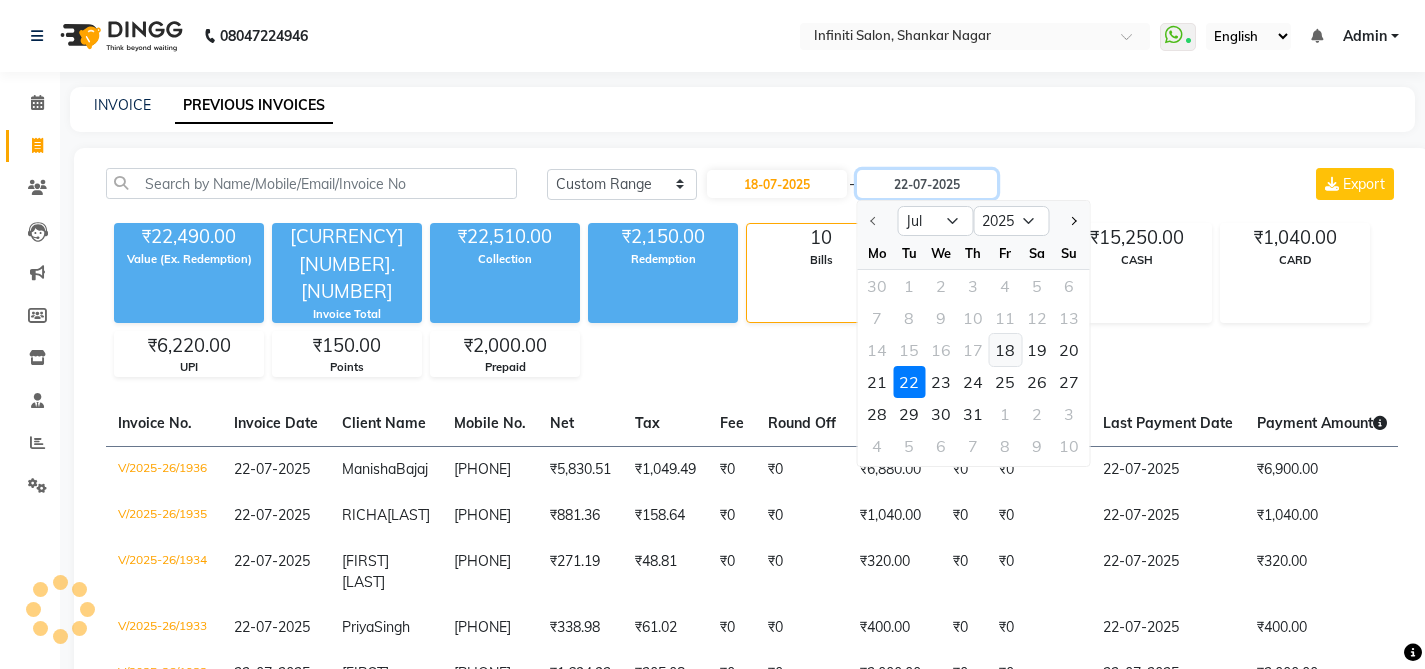 type on "18-07-2025" 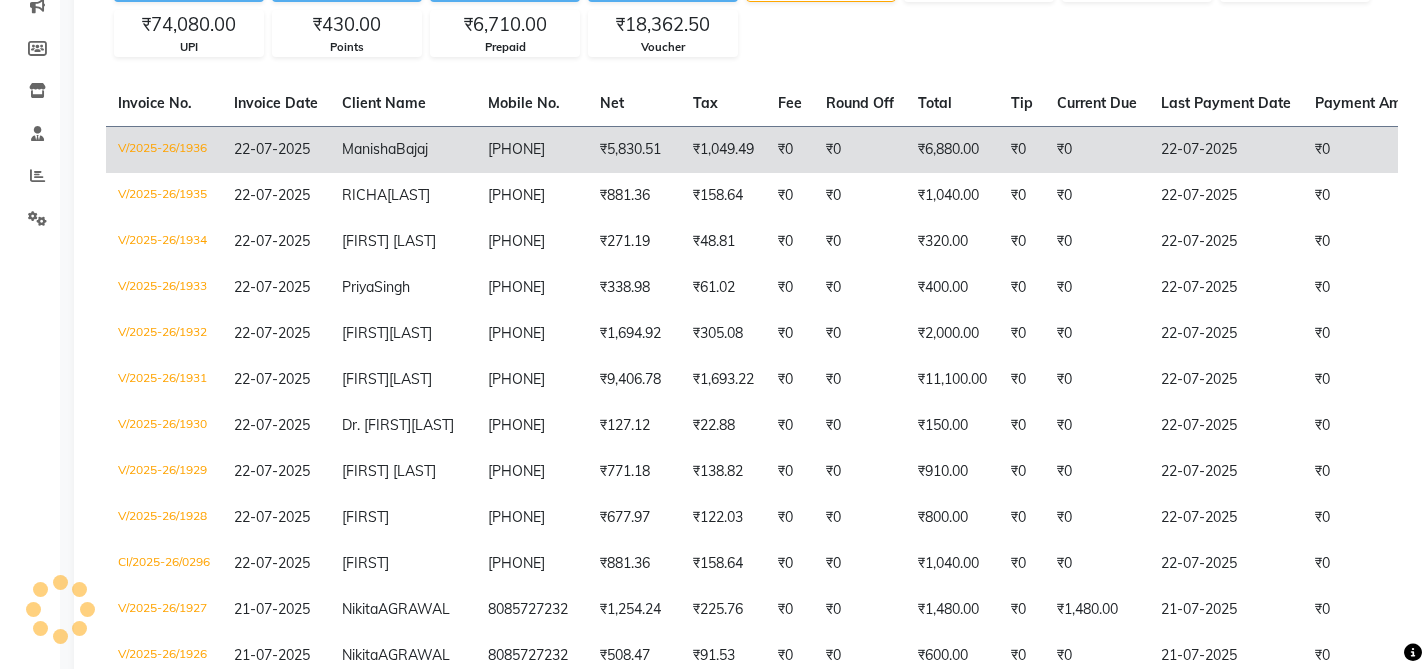 scroll, scrollTop: 0, scrollLeft: 0, axis: both 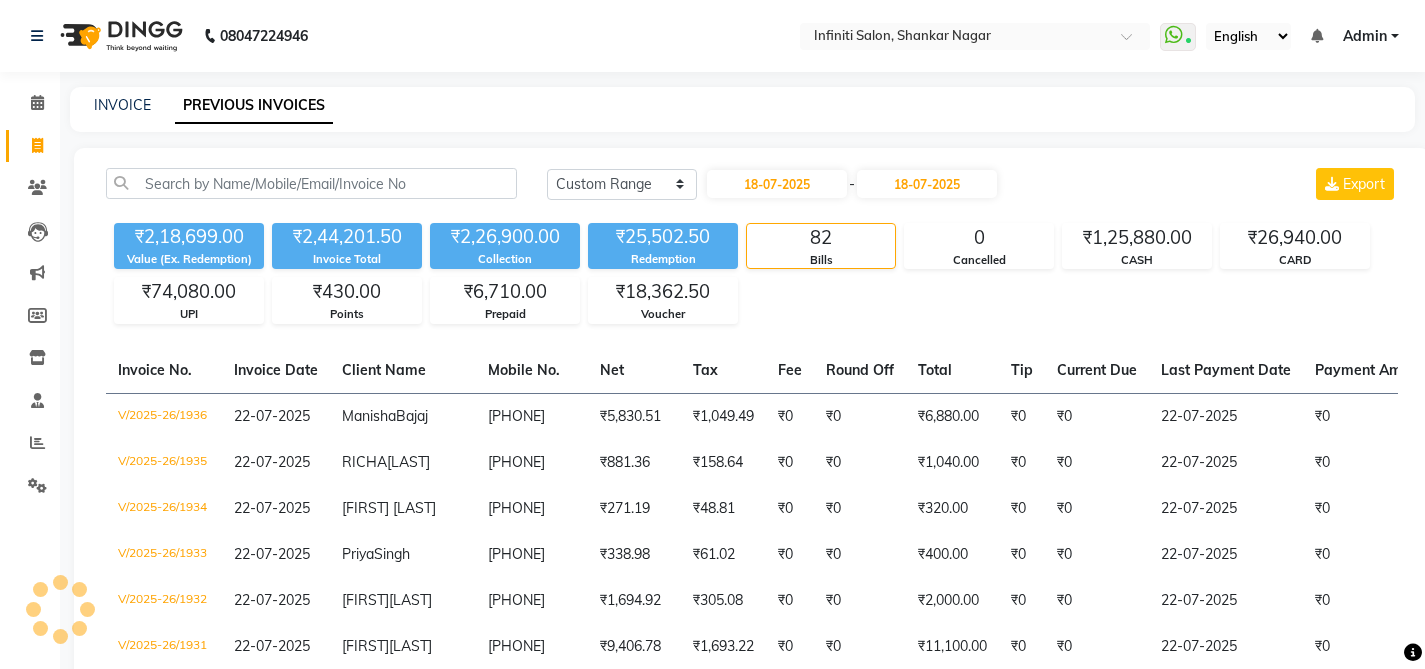 click on "Today Yesterday Custom Range 18-07-2025 - 18-07-2025 Export" 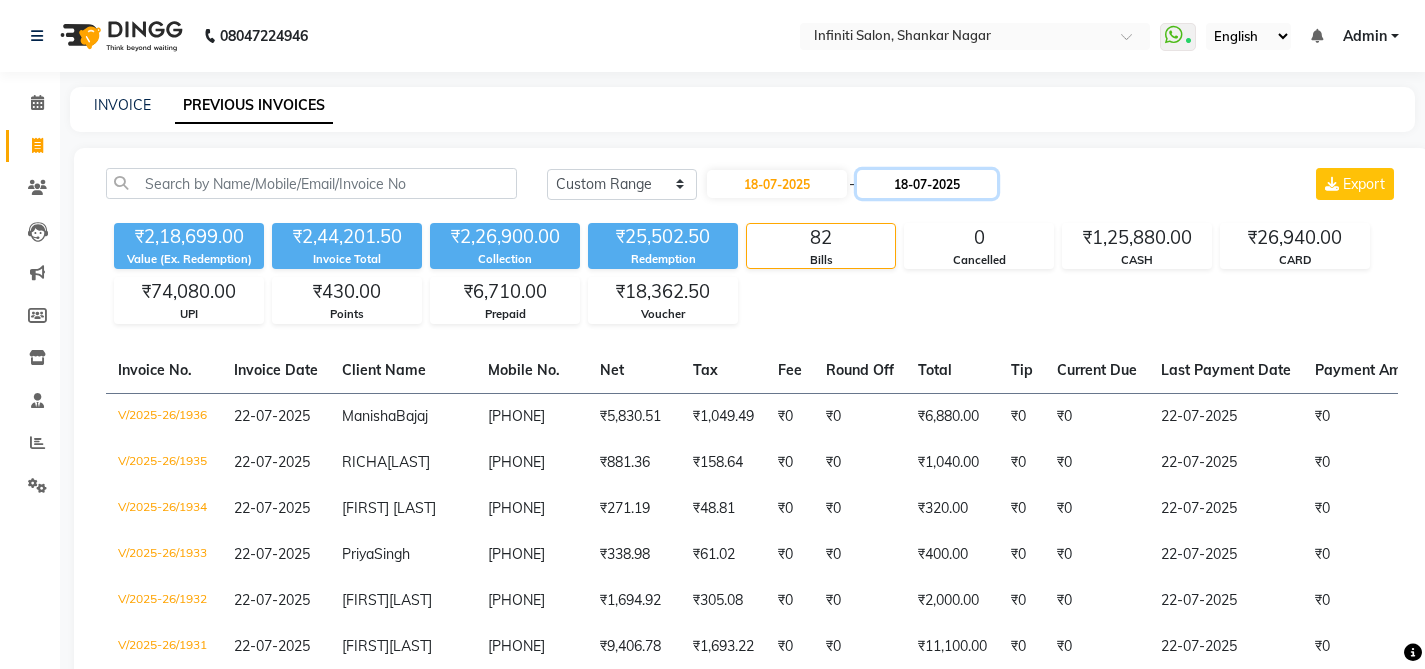 click on "18-07-2025" 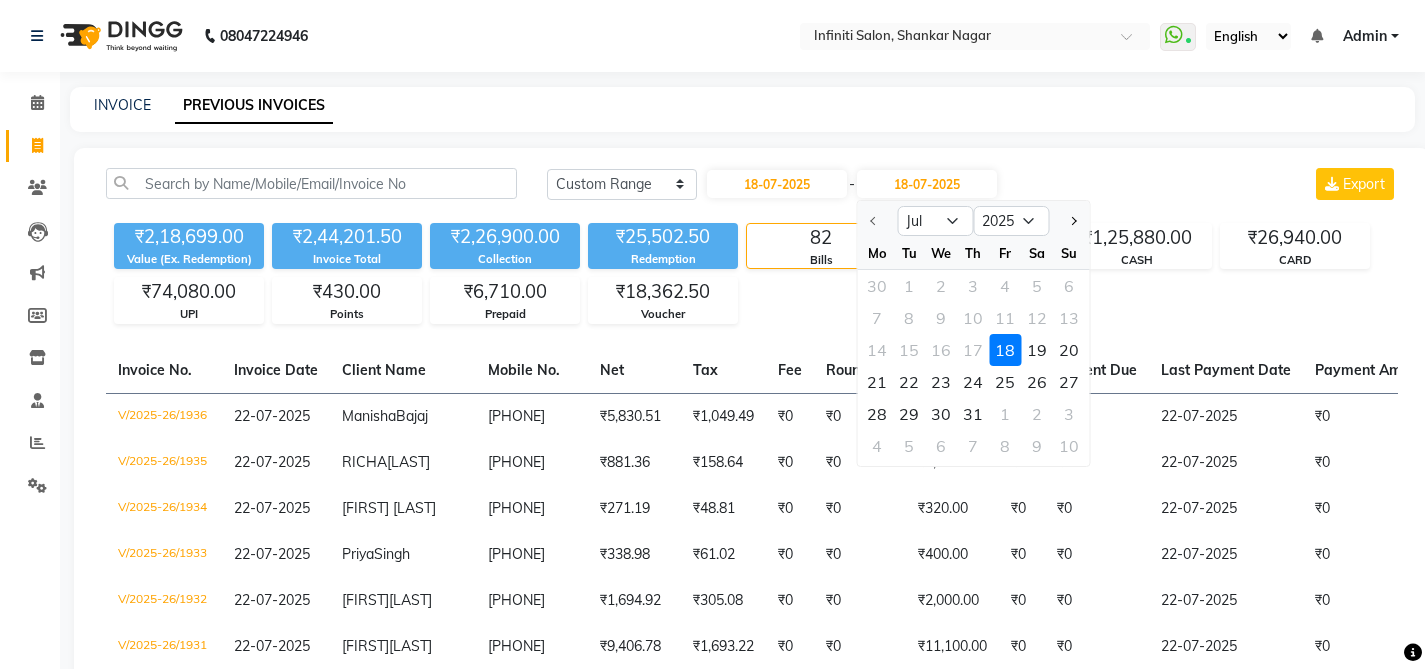 click on "18" 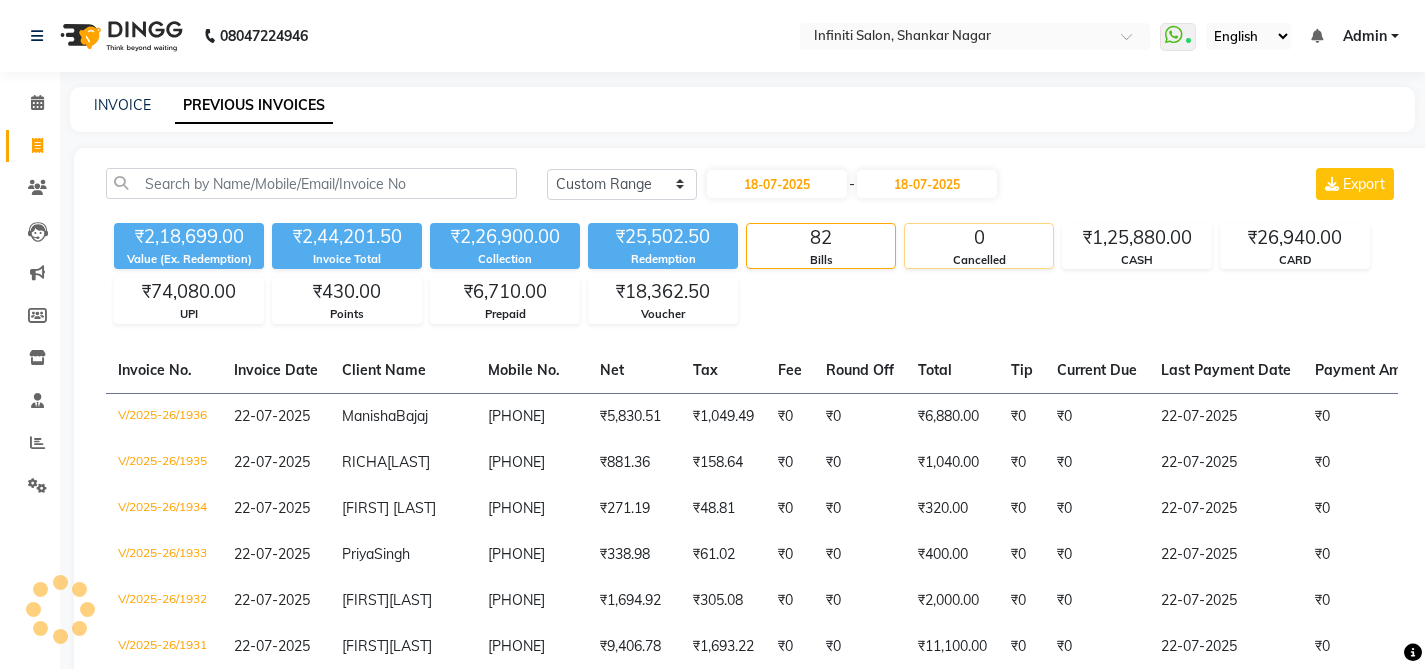 click on "0 Cancelled" 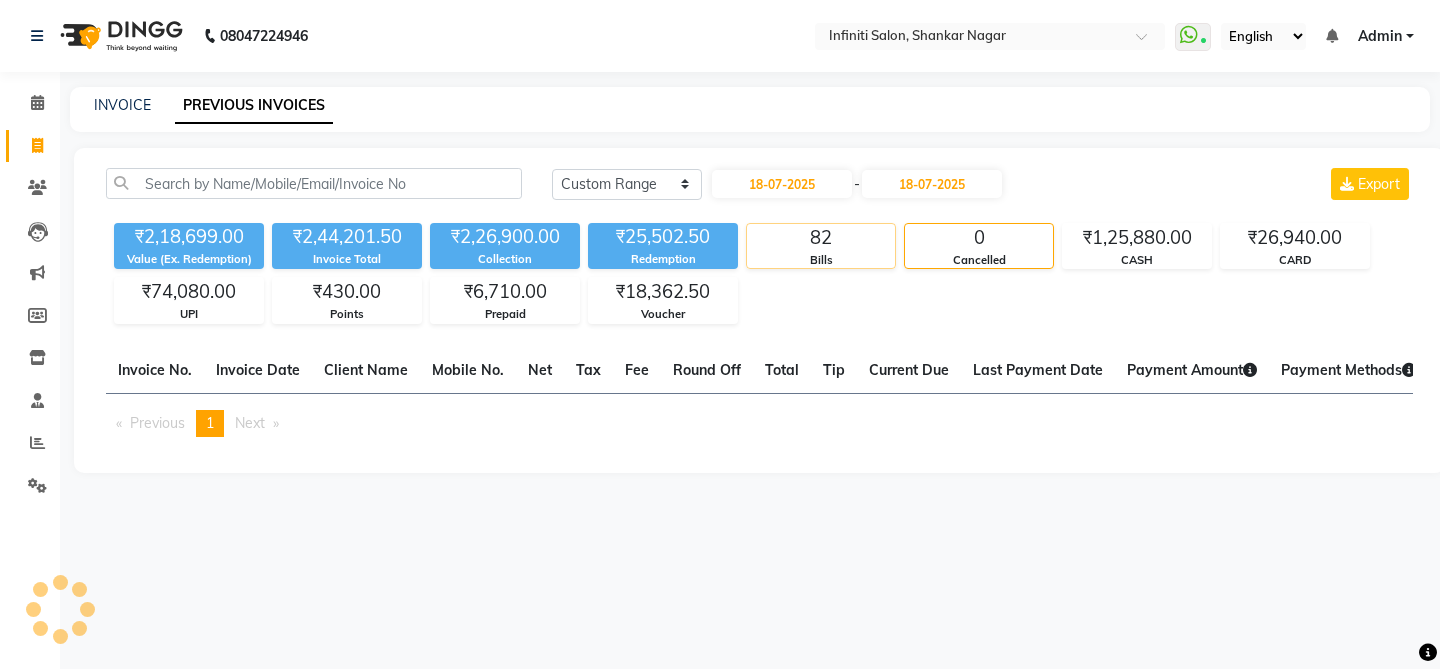 click on "Bills" 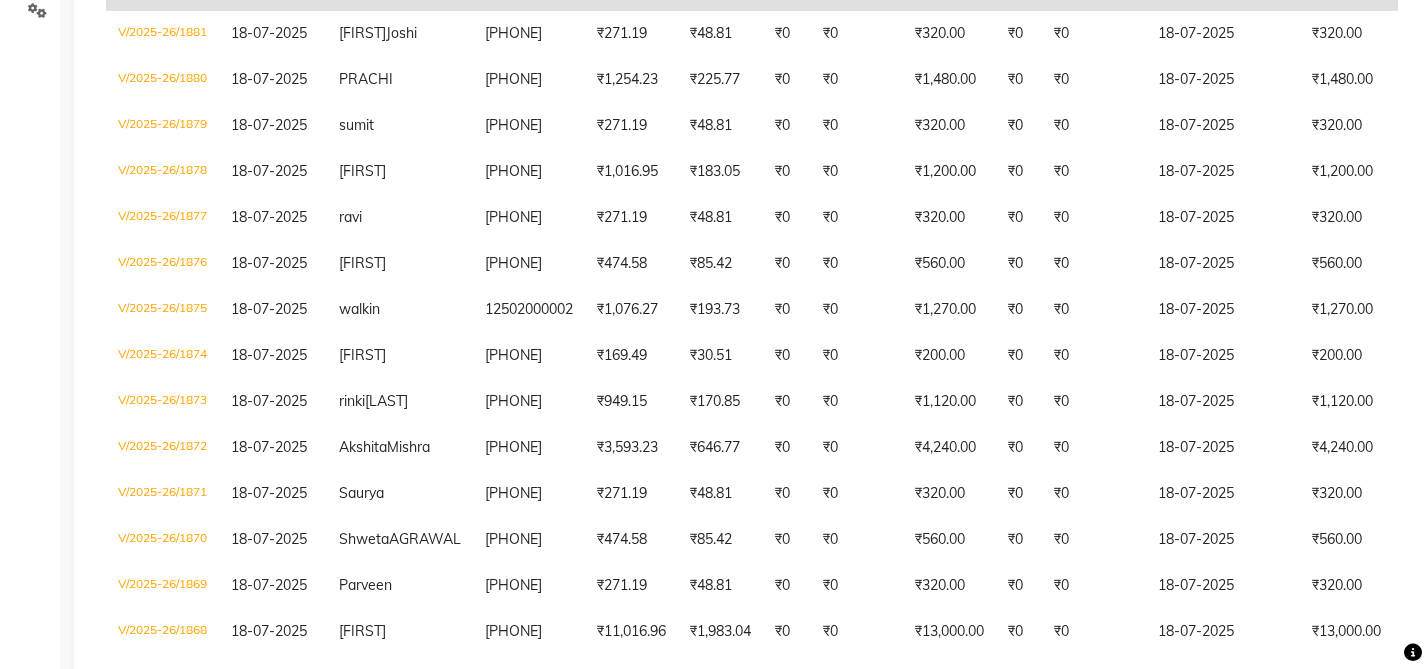 scroll, scrollTop: 720, scrollLeft: 0, axis: vertical 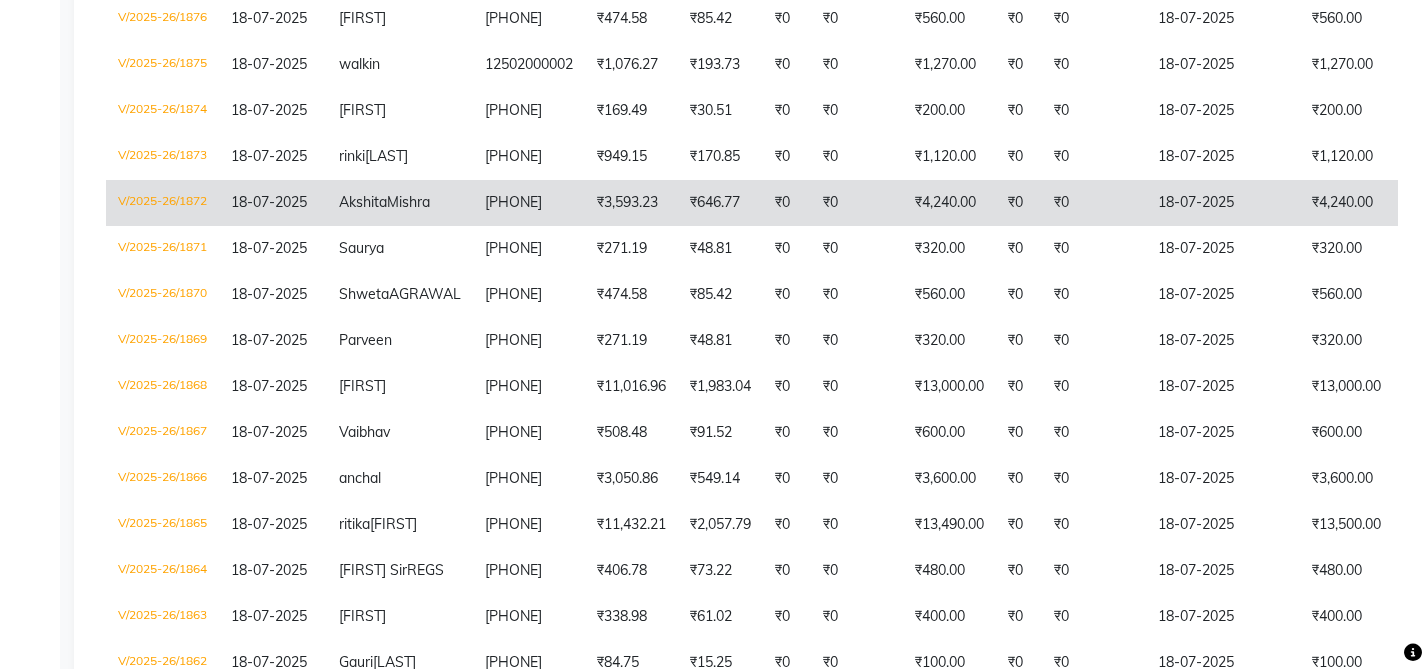 click on "V/2025-26/1872" 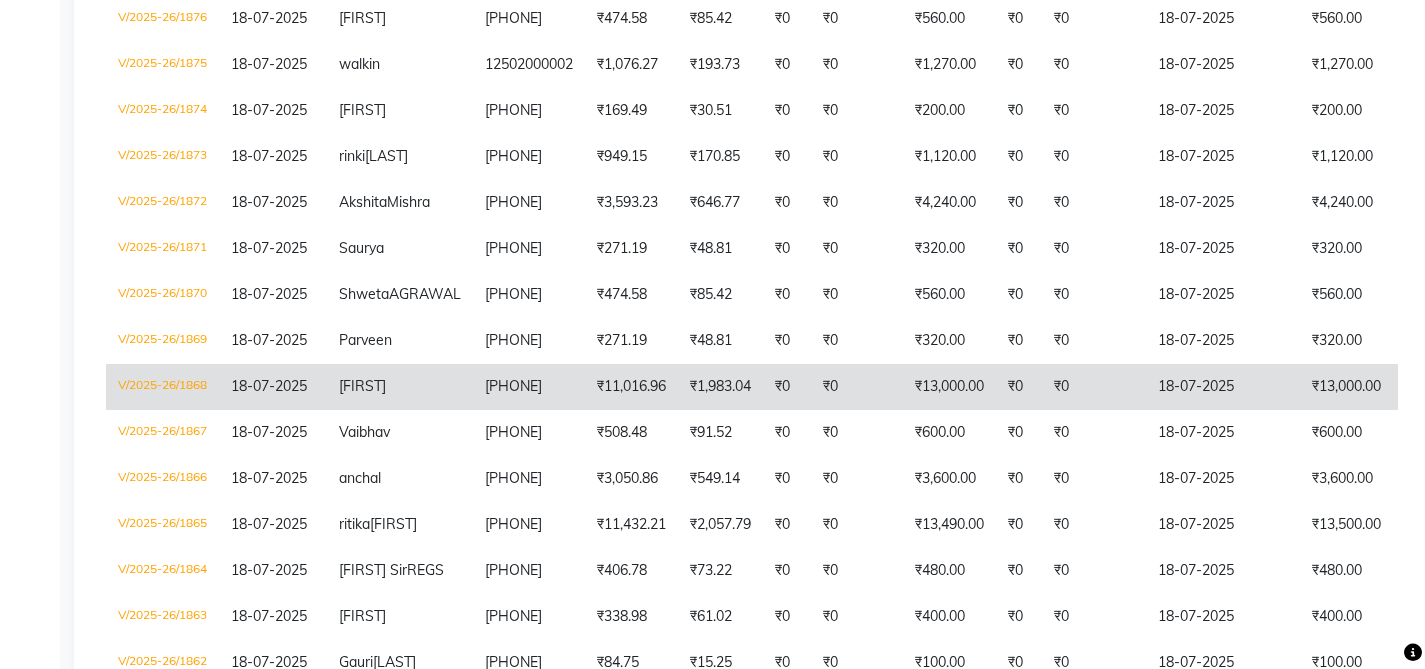 click on "V/2025-26/1868" 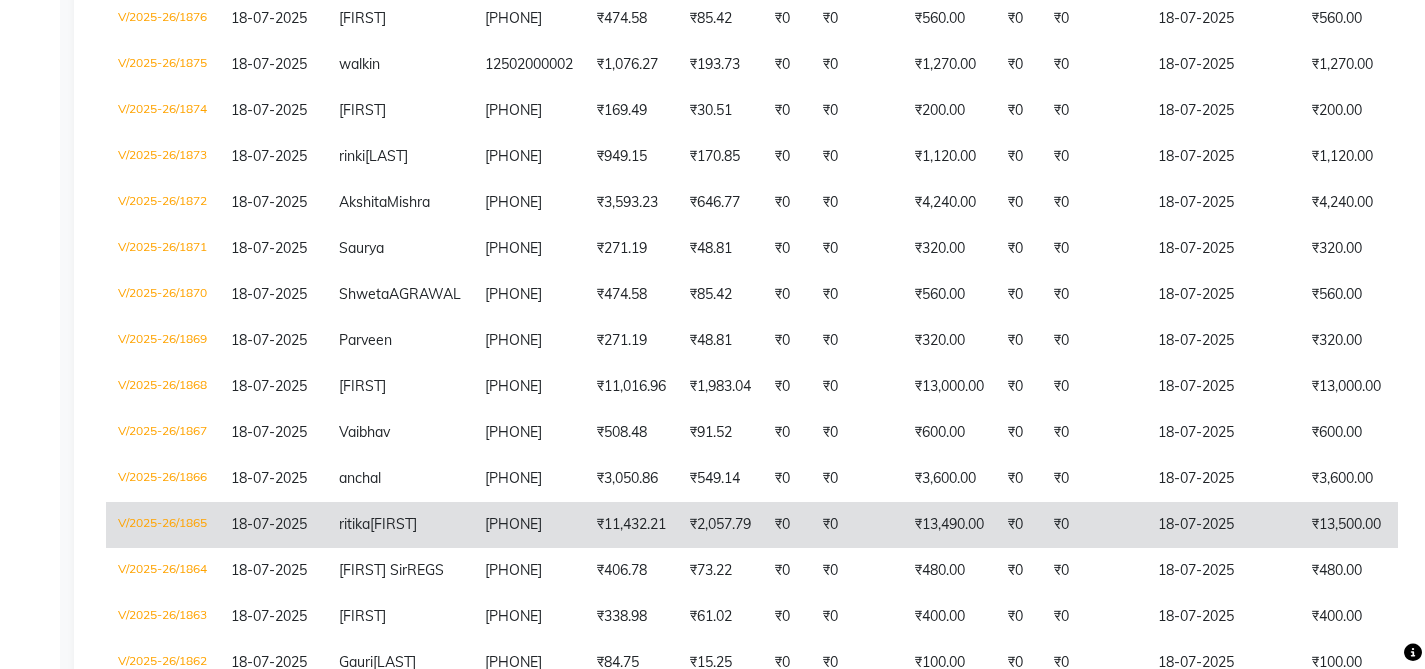 click on "V/2025-26/1865" 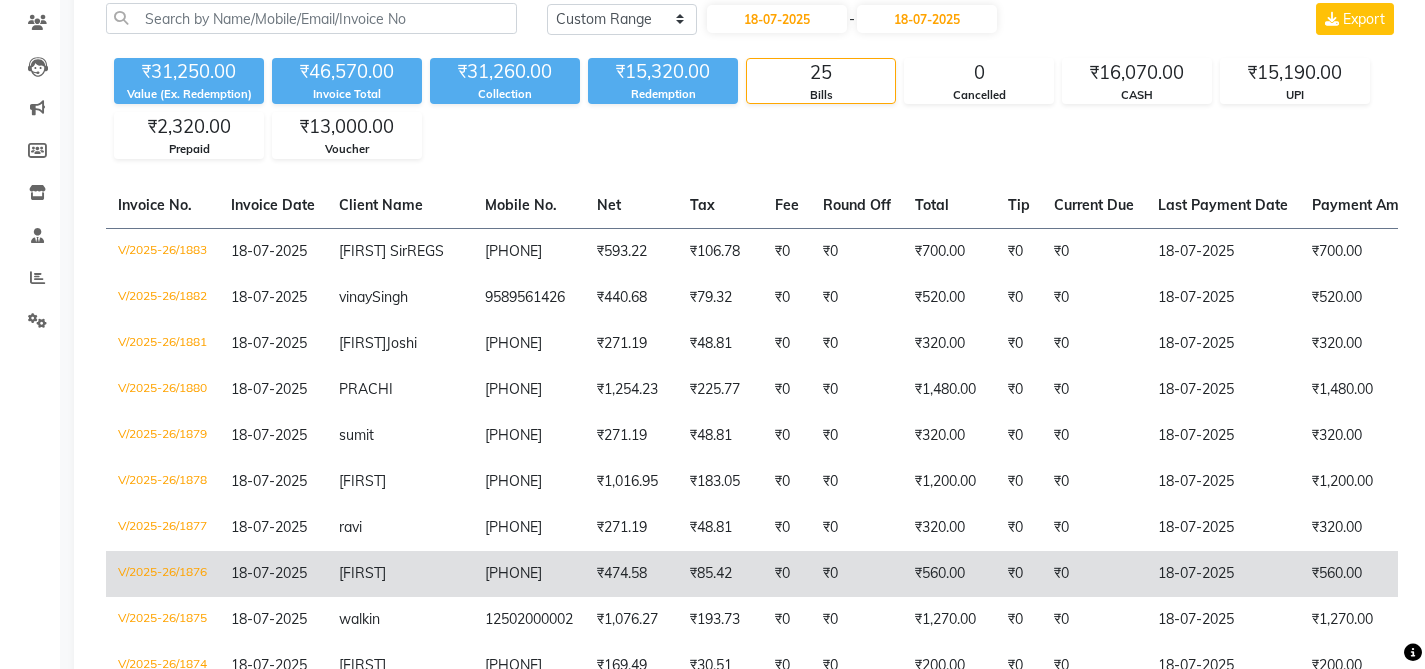 scroll, scrollTop: 0, scrollLeft: 0, axis: both 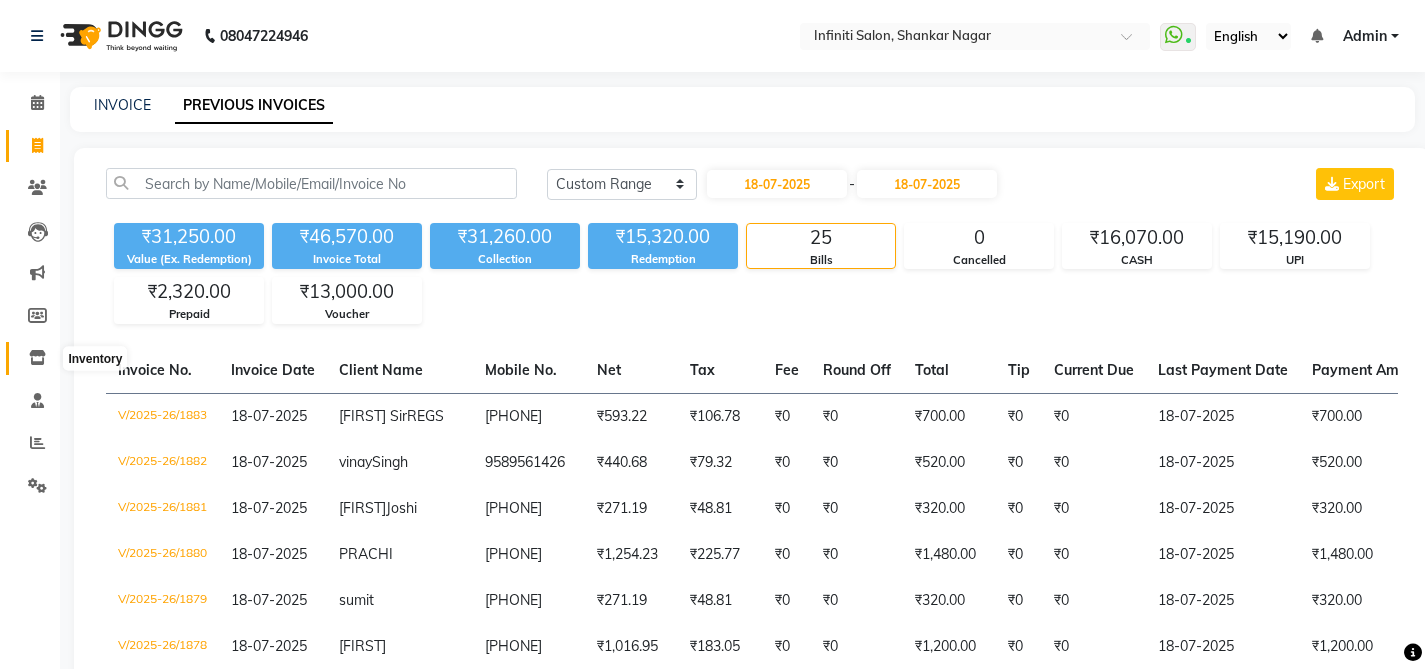 click 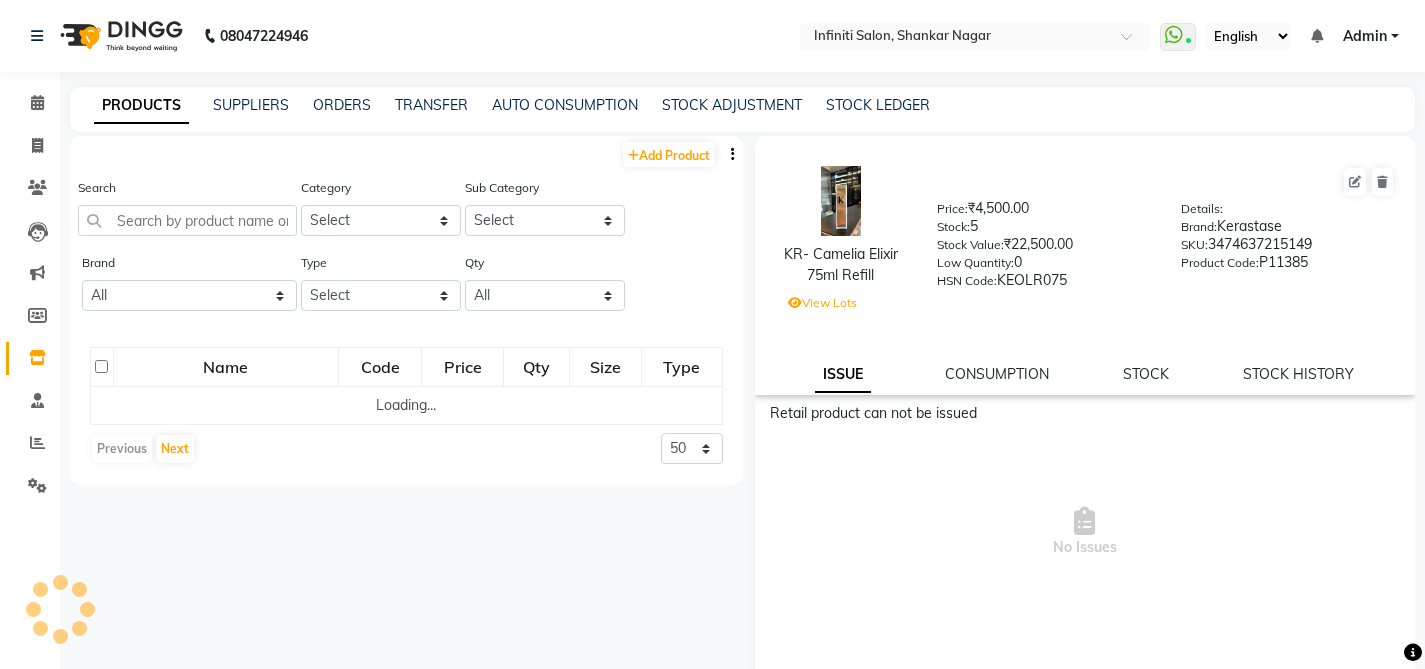 click on "STOCK LEDGER" 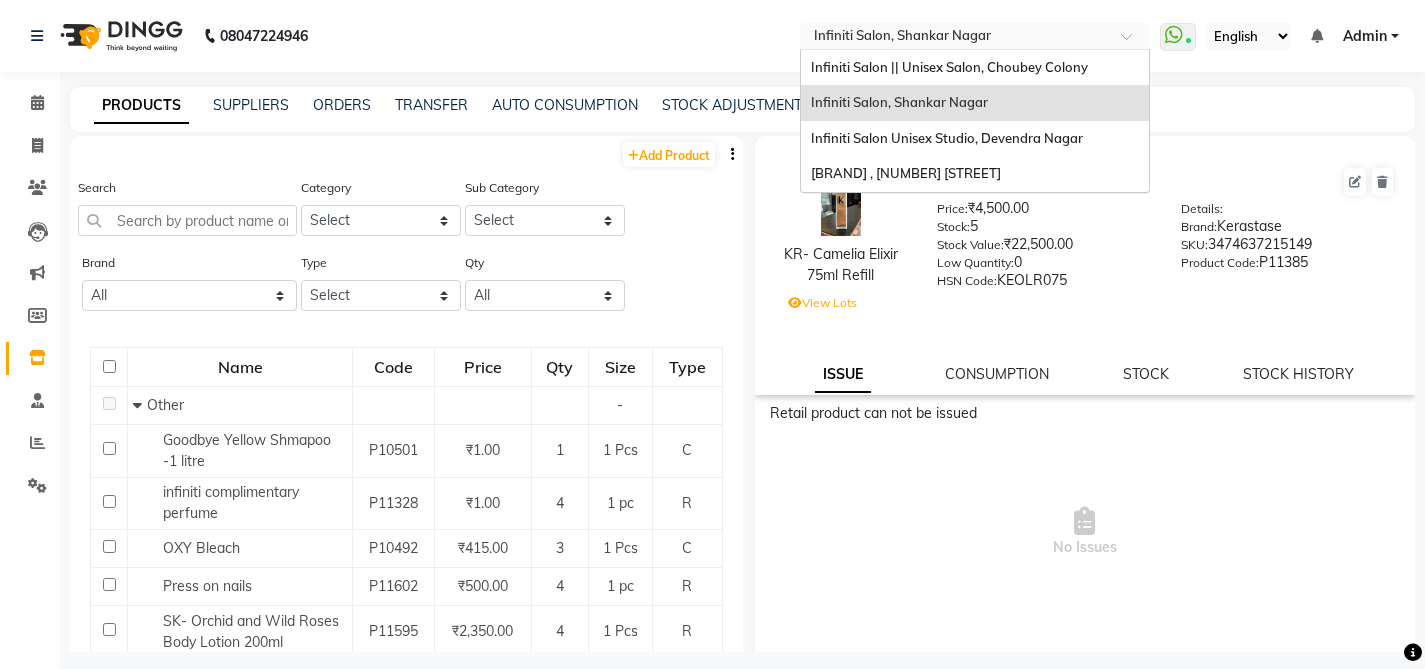 click at bounding box center (955, 38) 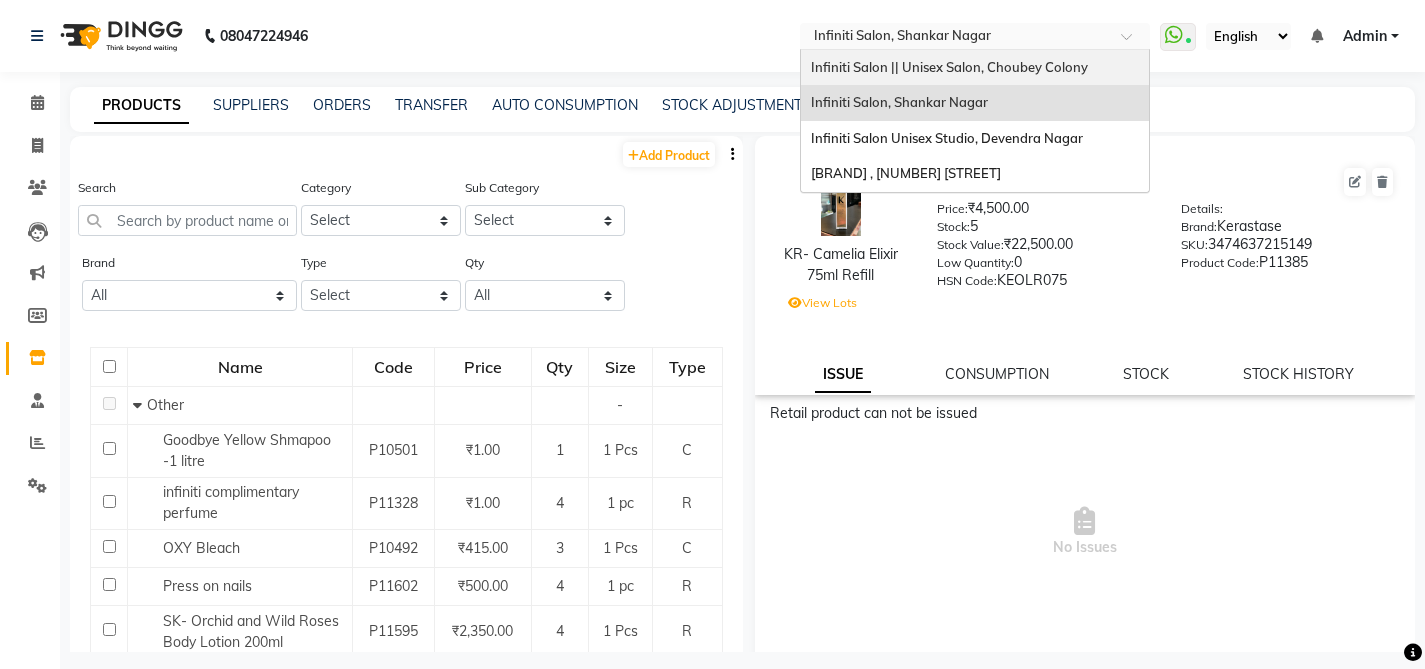 click on "Infiniti Salon || Unisex Salon, Choubey Colony" at bounding box center [949, 67] 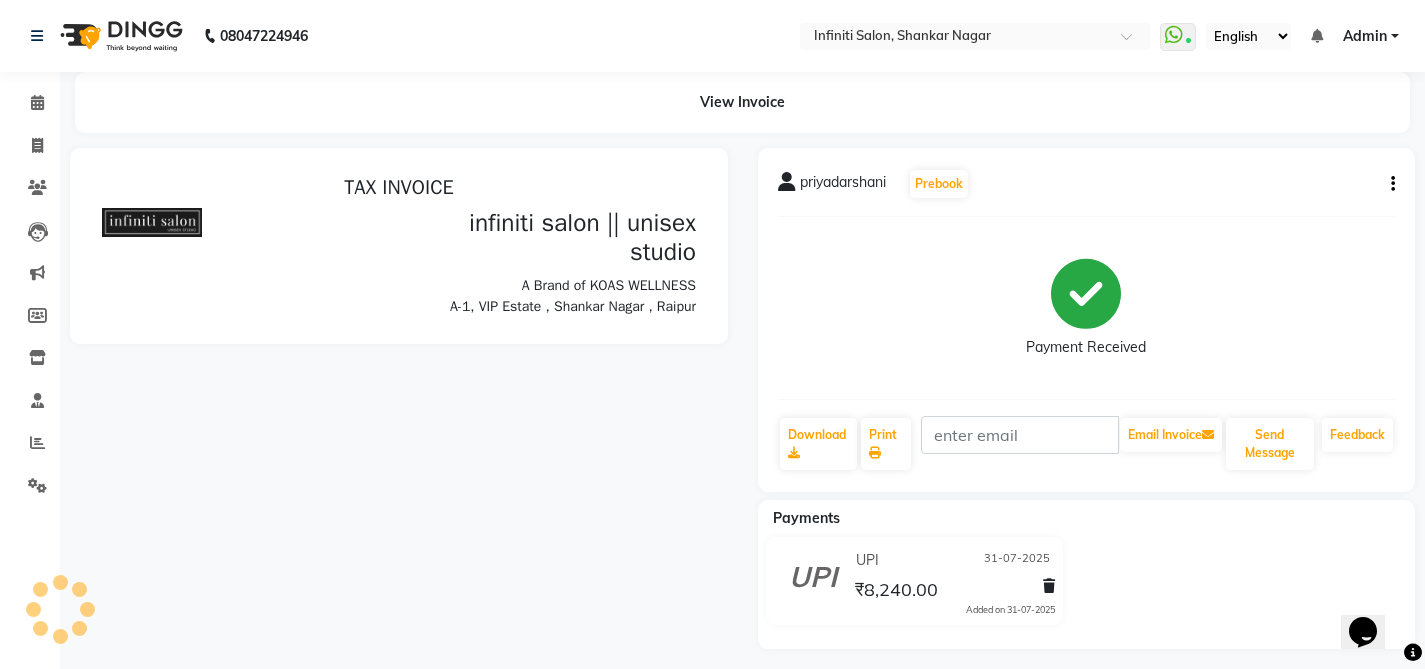 scroll, scrollTop: 0, scrollLeft: 0, axis: both 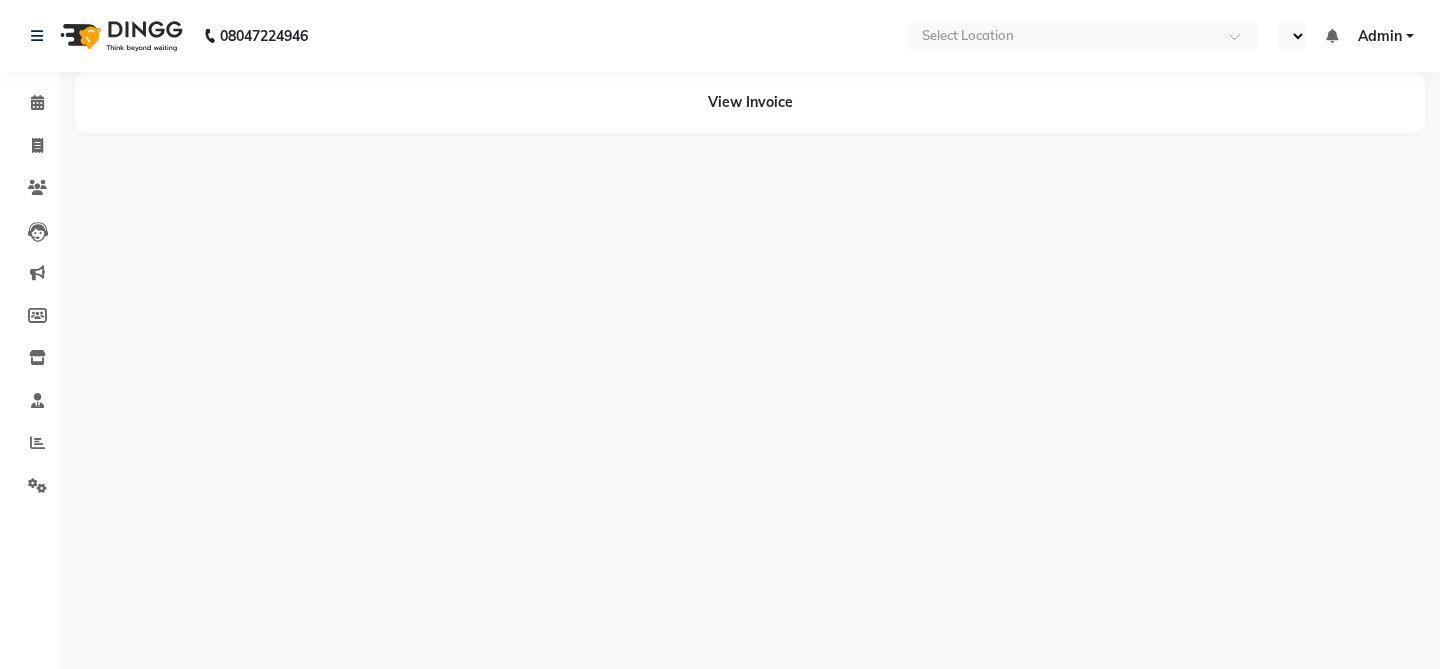 select on "en" 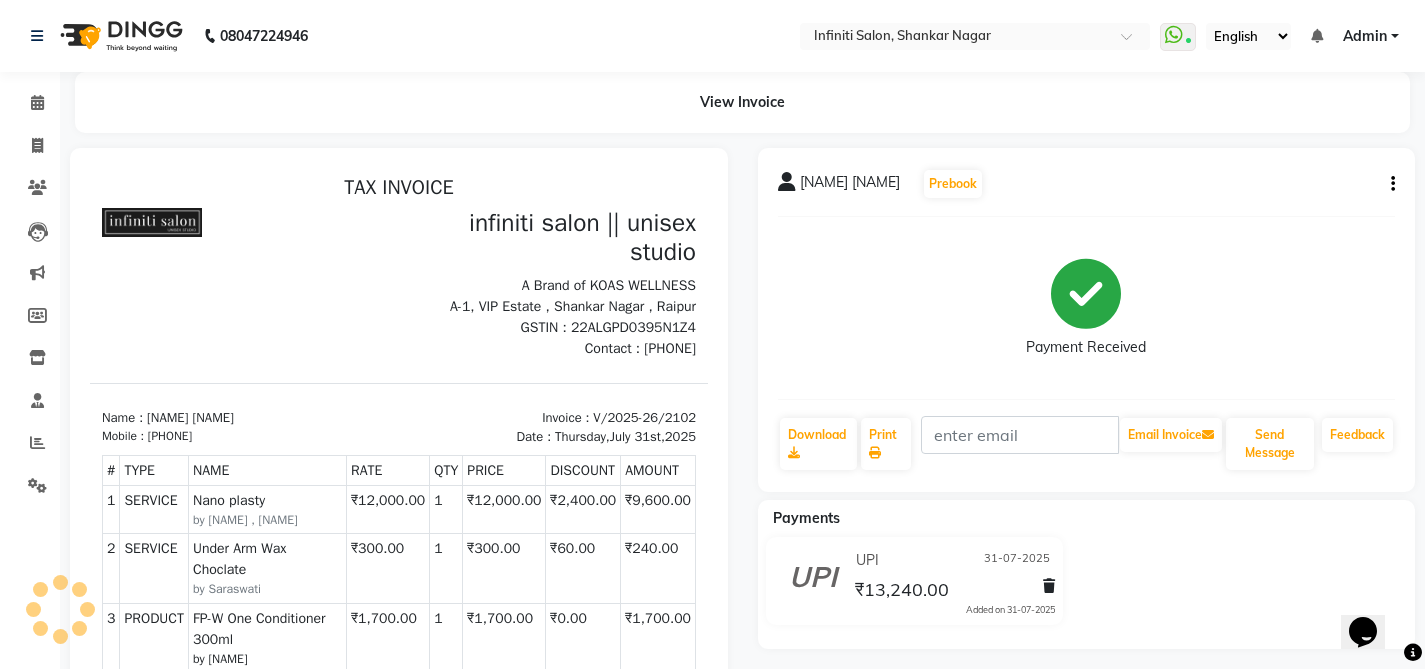 scroll, scrollTop: 0, scrollLeft: 0, axis: both 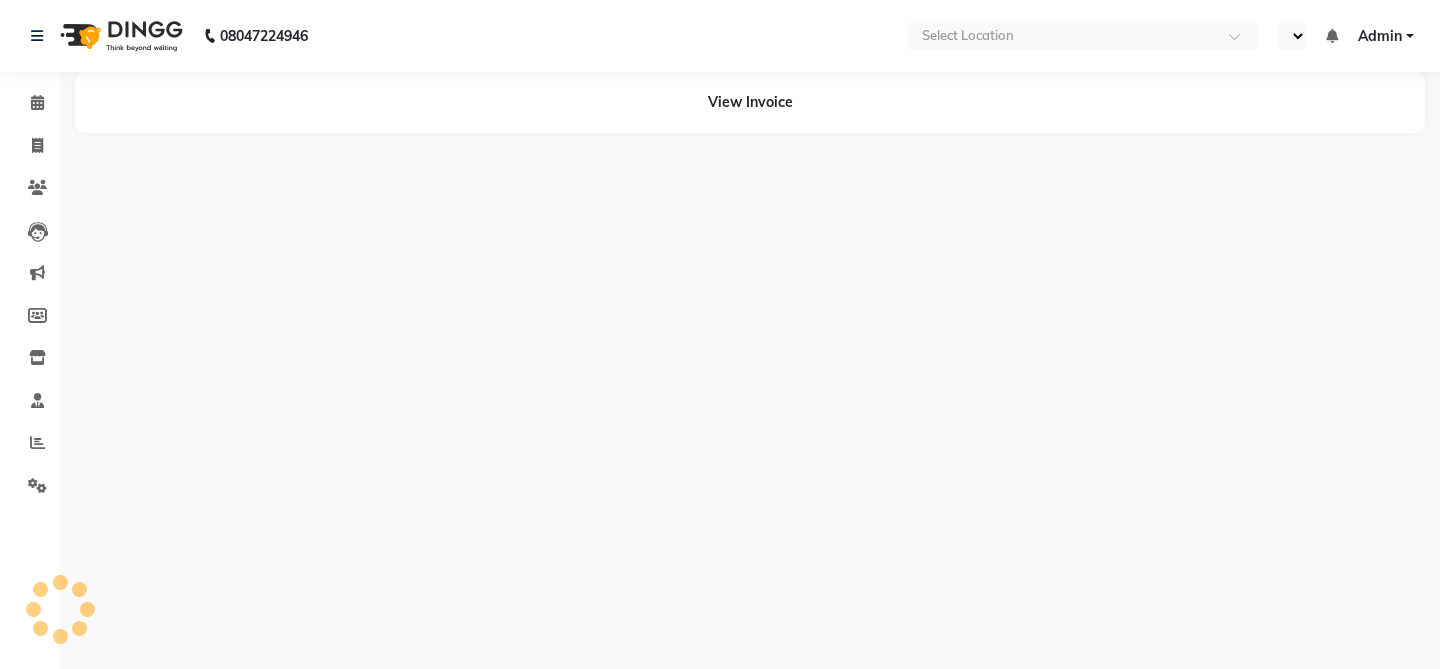 select on "en" 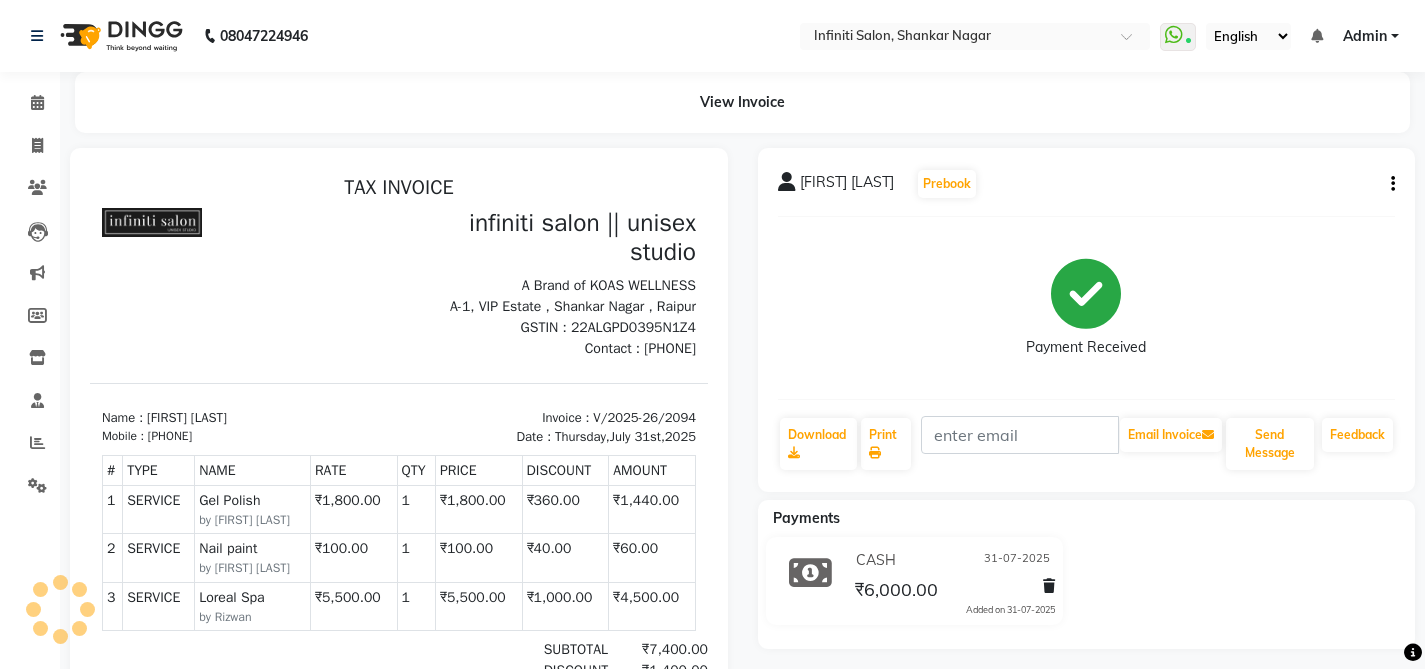 scroll, scrollTop: 0, scrollLeft: 0, axis: both 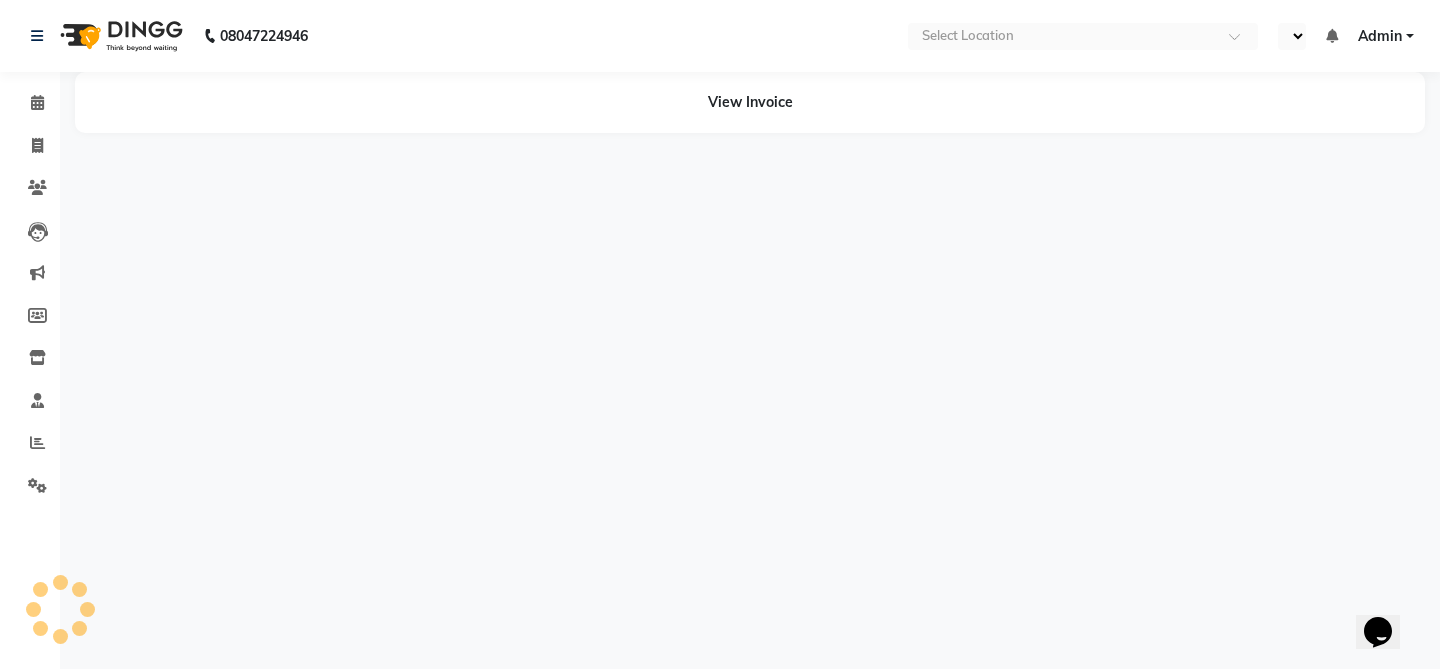 select on "en" 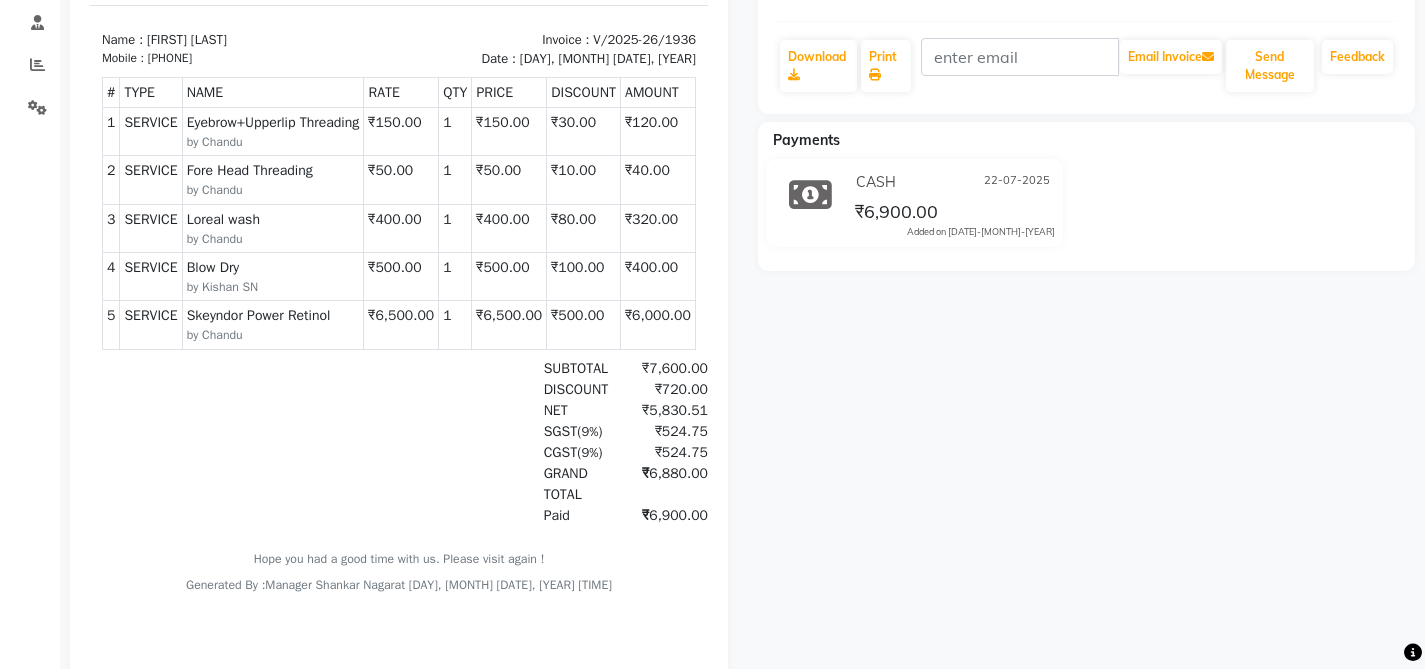 scroll, scrollTop: 0, scrollLeft: 0, axis: both 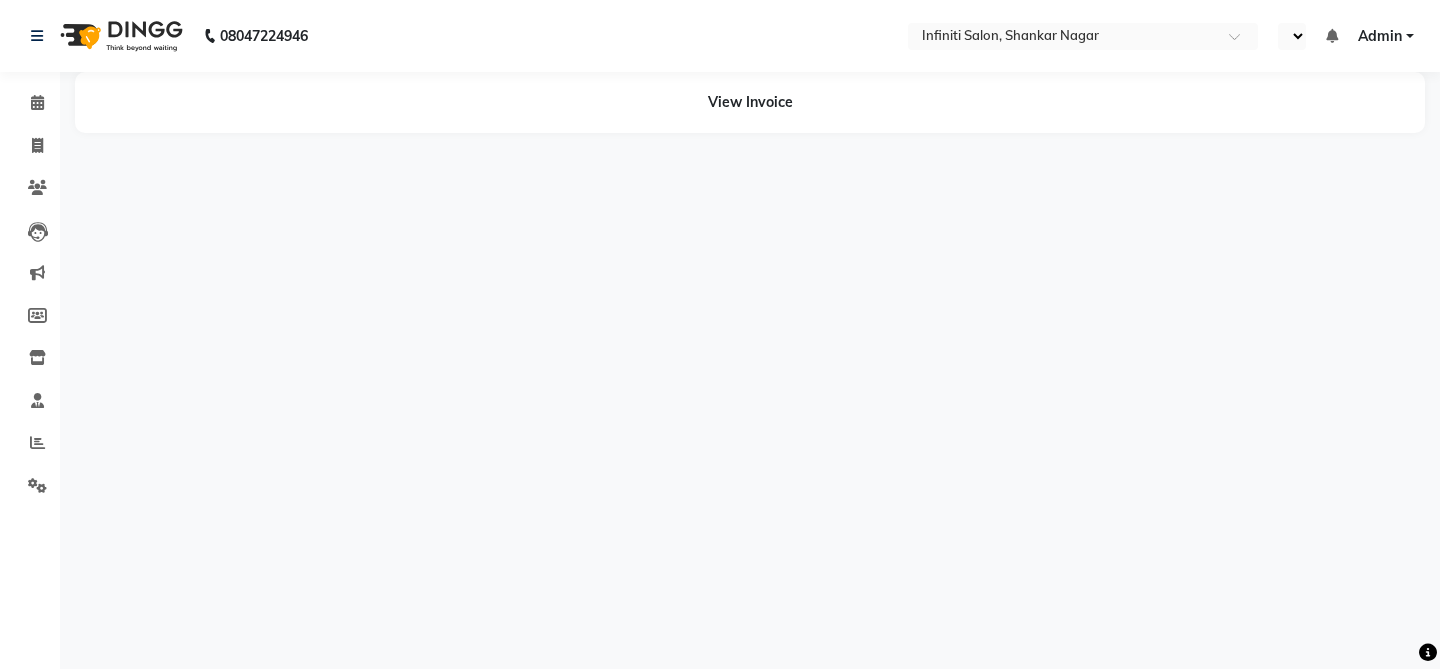 select on "en" 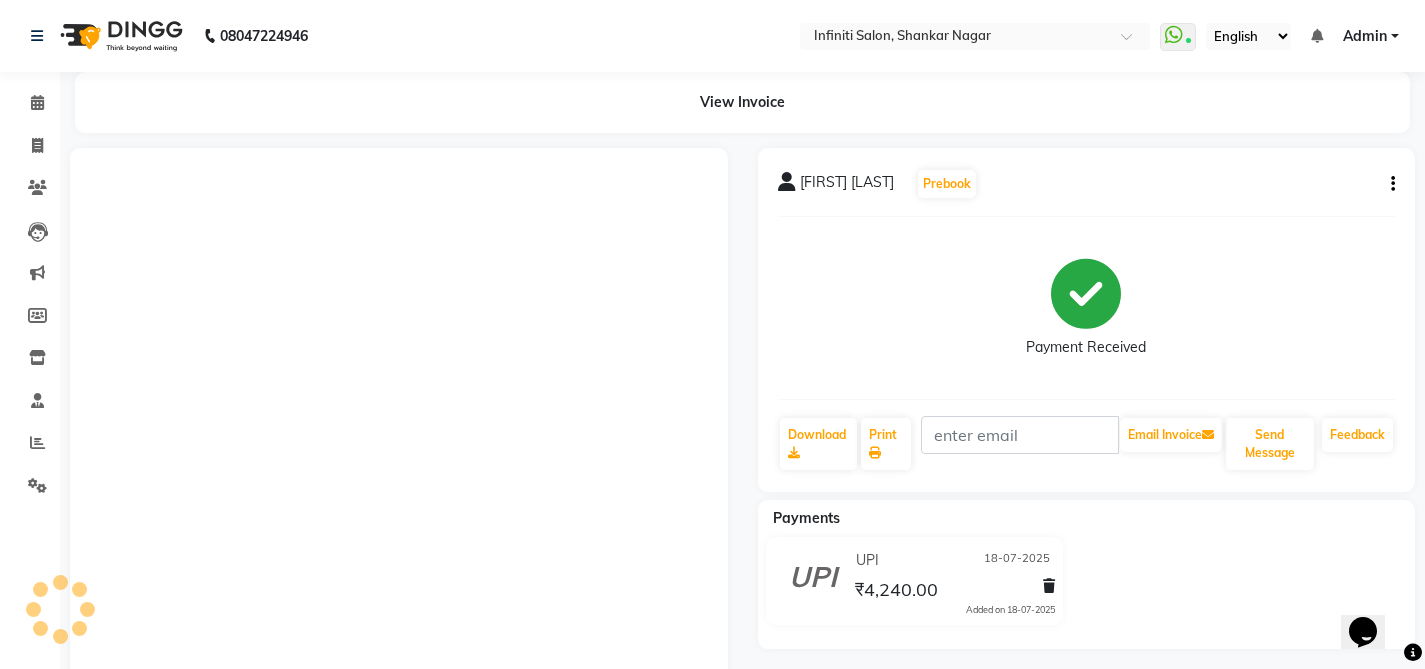 scroll, scrollTop: 0, scrollLeft: 0, axis: both 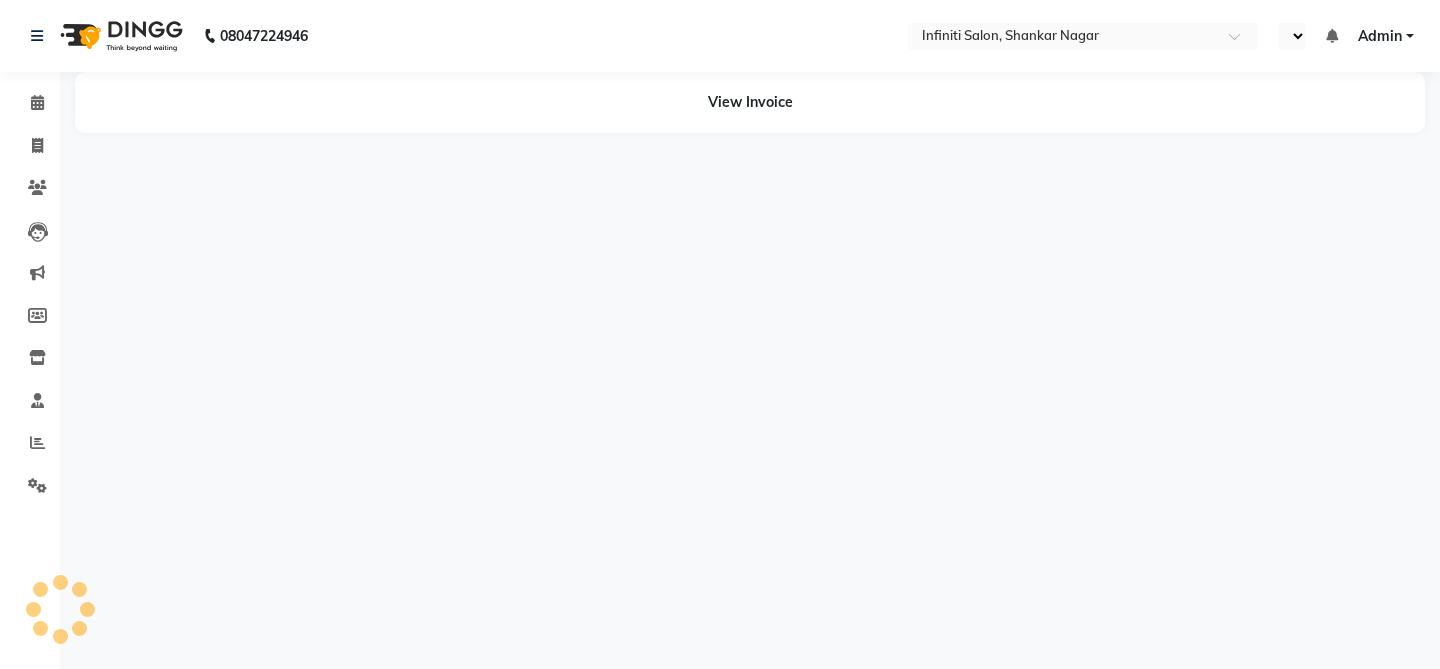 select on "en" 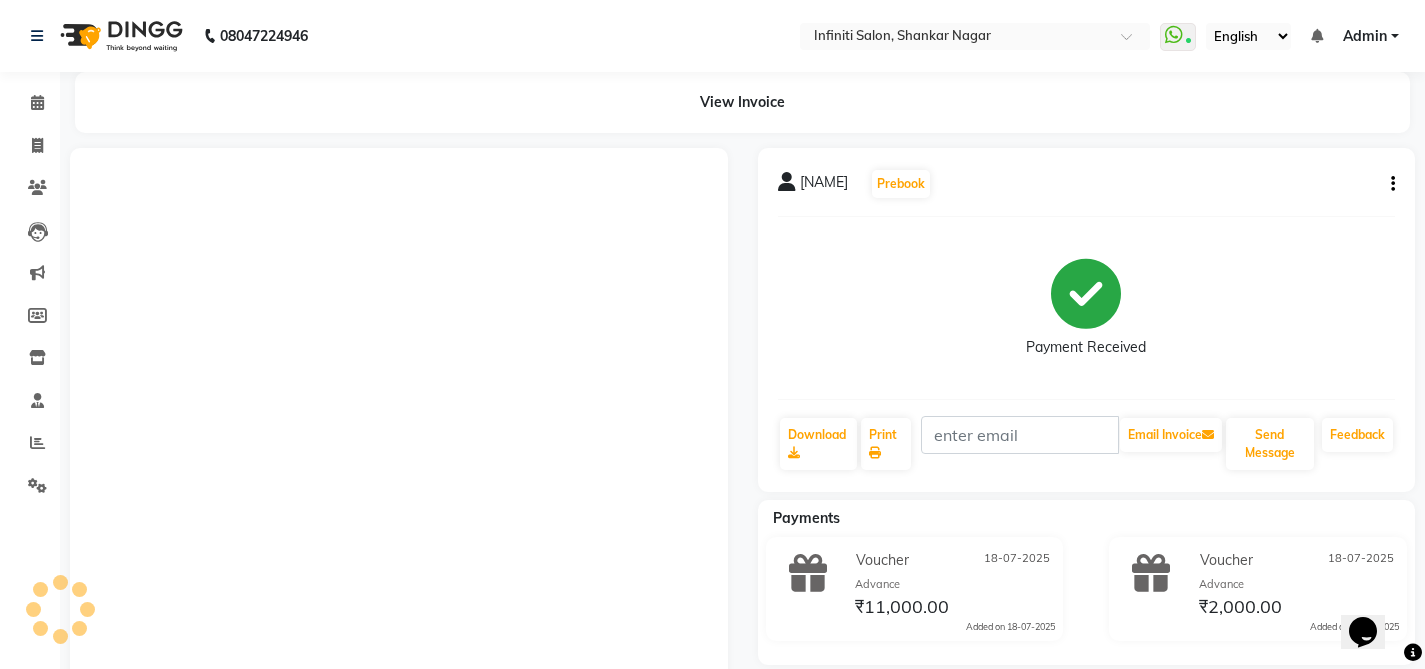 scroll, scrollTop: 0, scrollLeft: 0, axis: both 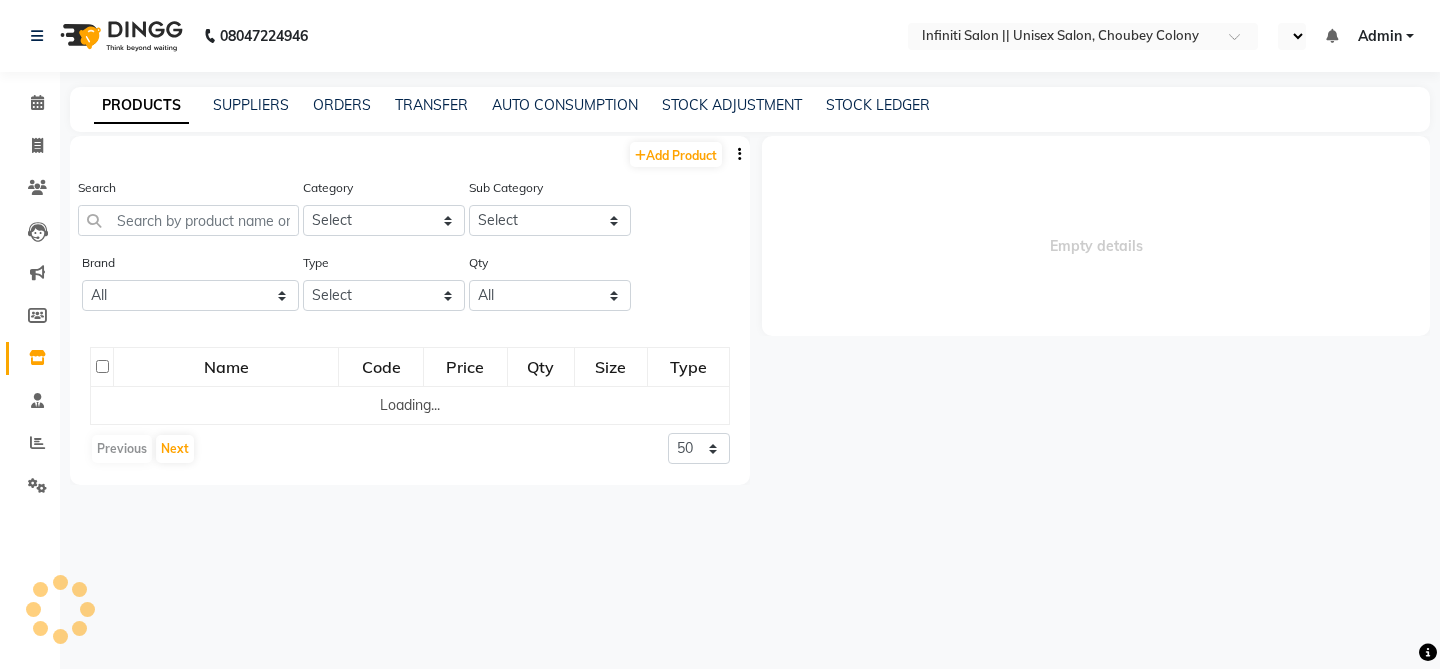 select on "en" 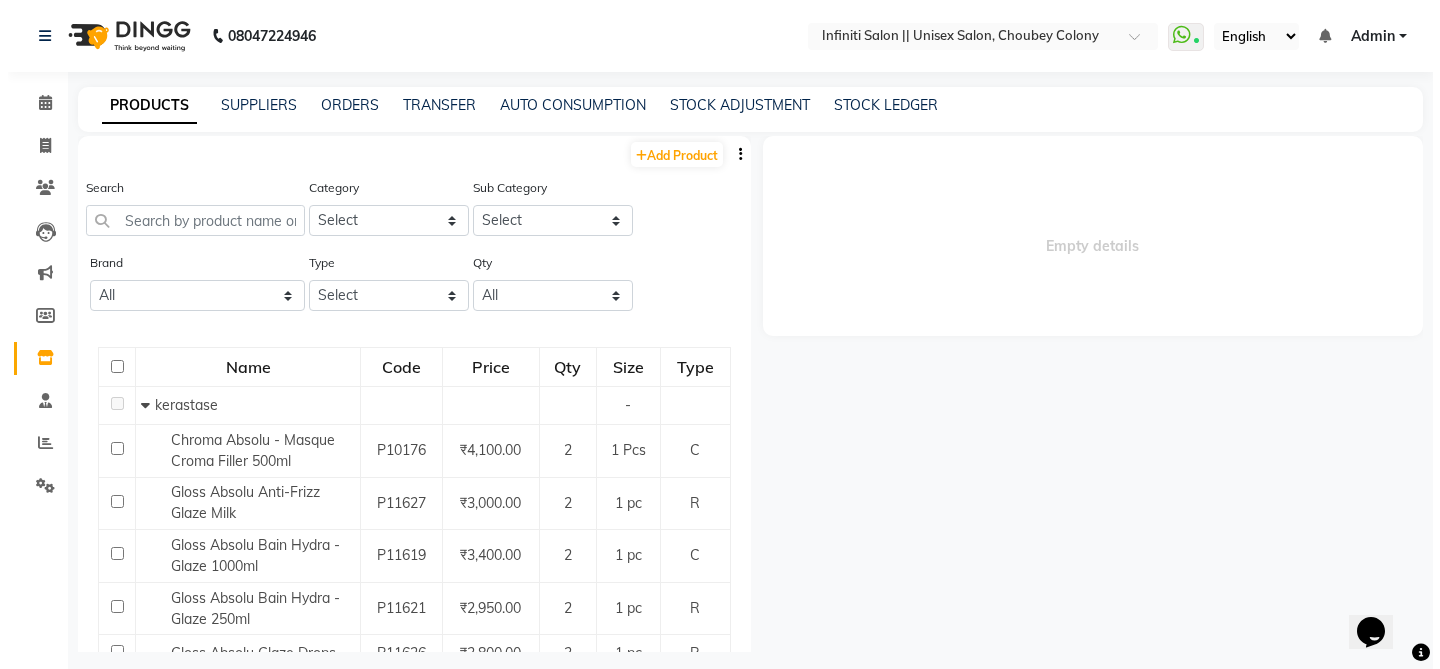 scroll, scrollTop: 0, scrollLeft: 0, axis: both 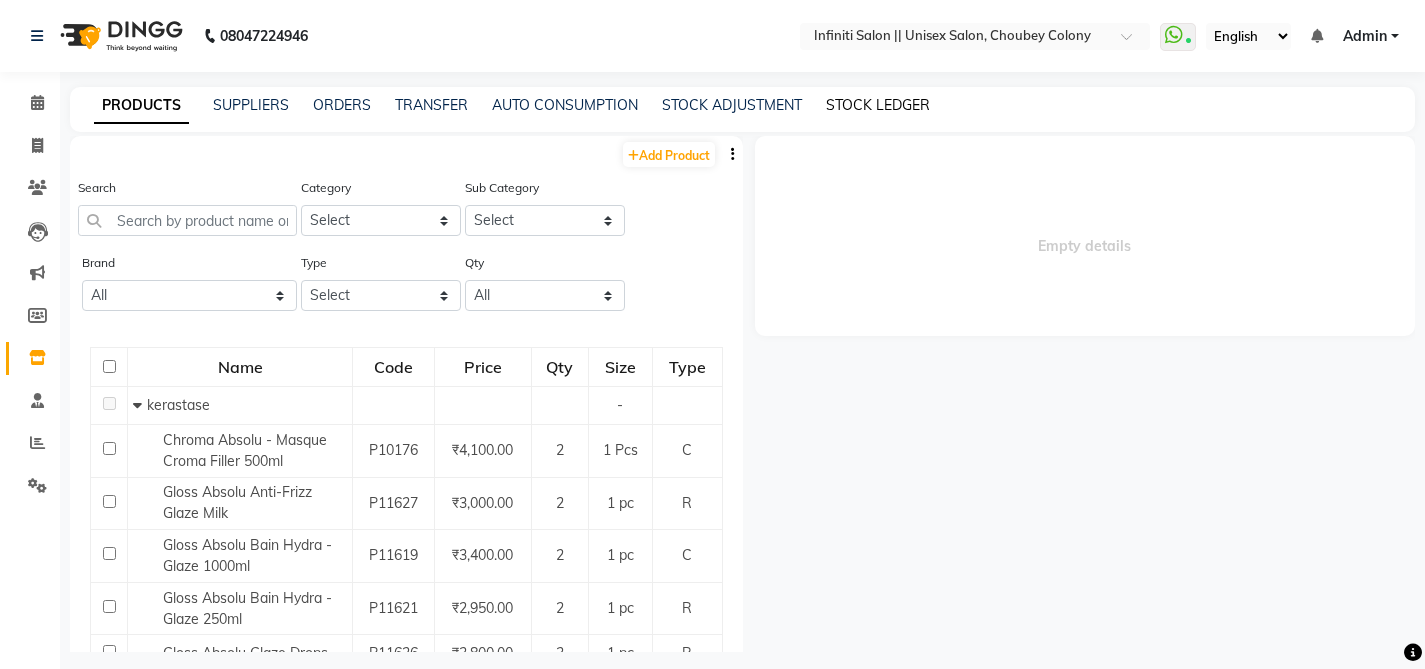 click on "STOCK LEDGER" 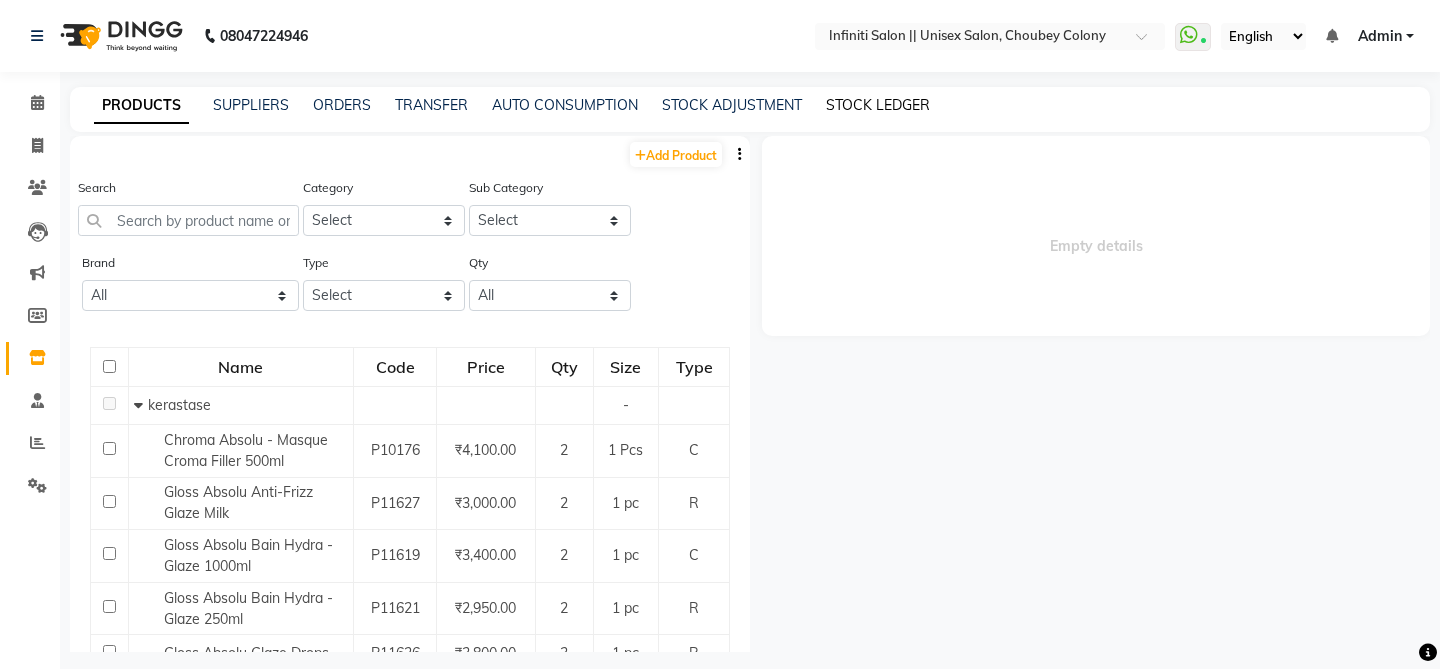 select on "all" 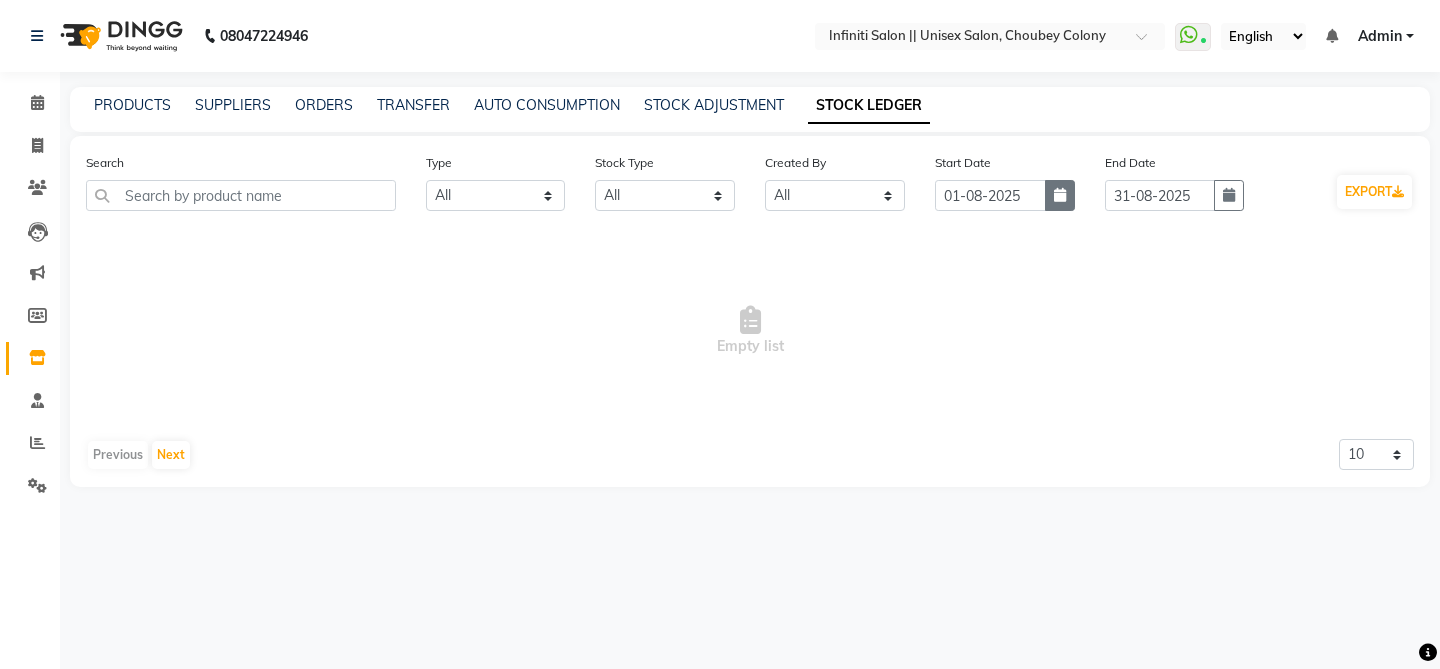 click 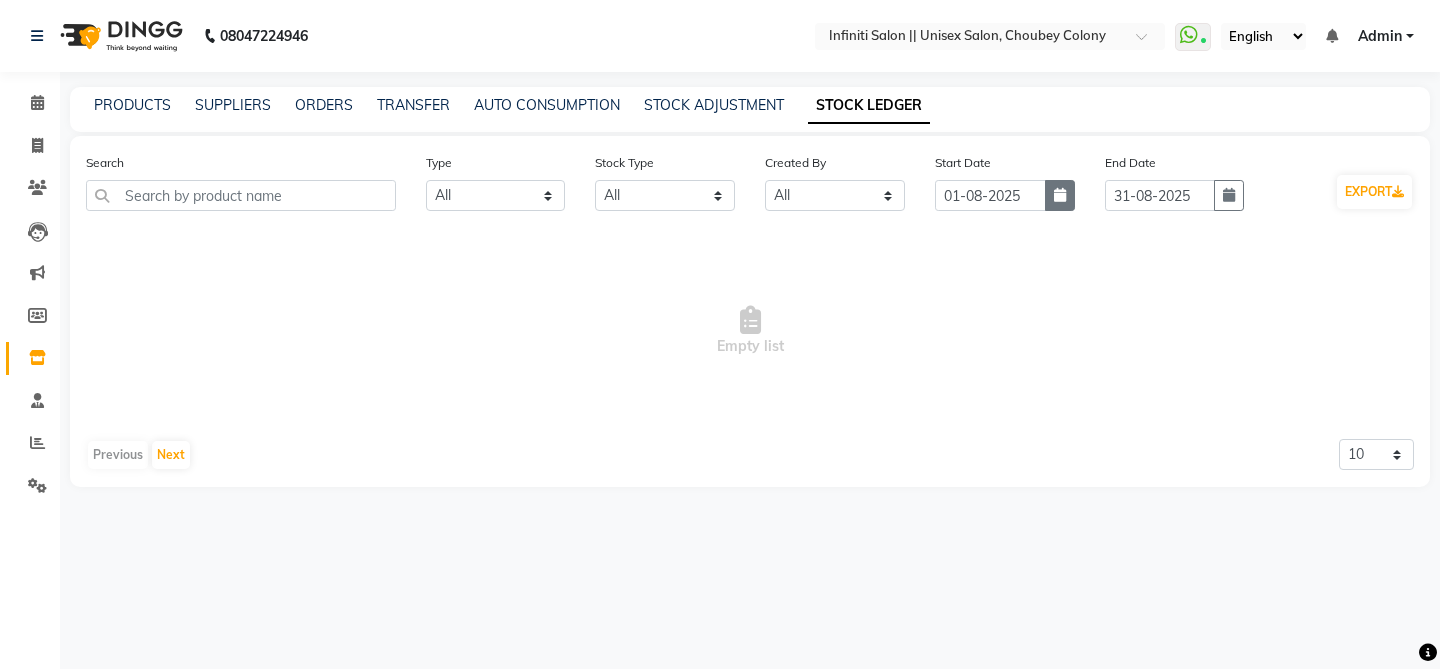 select on "8" 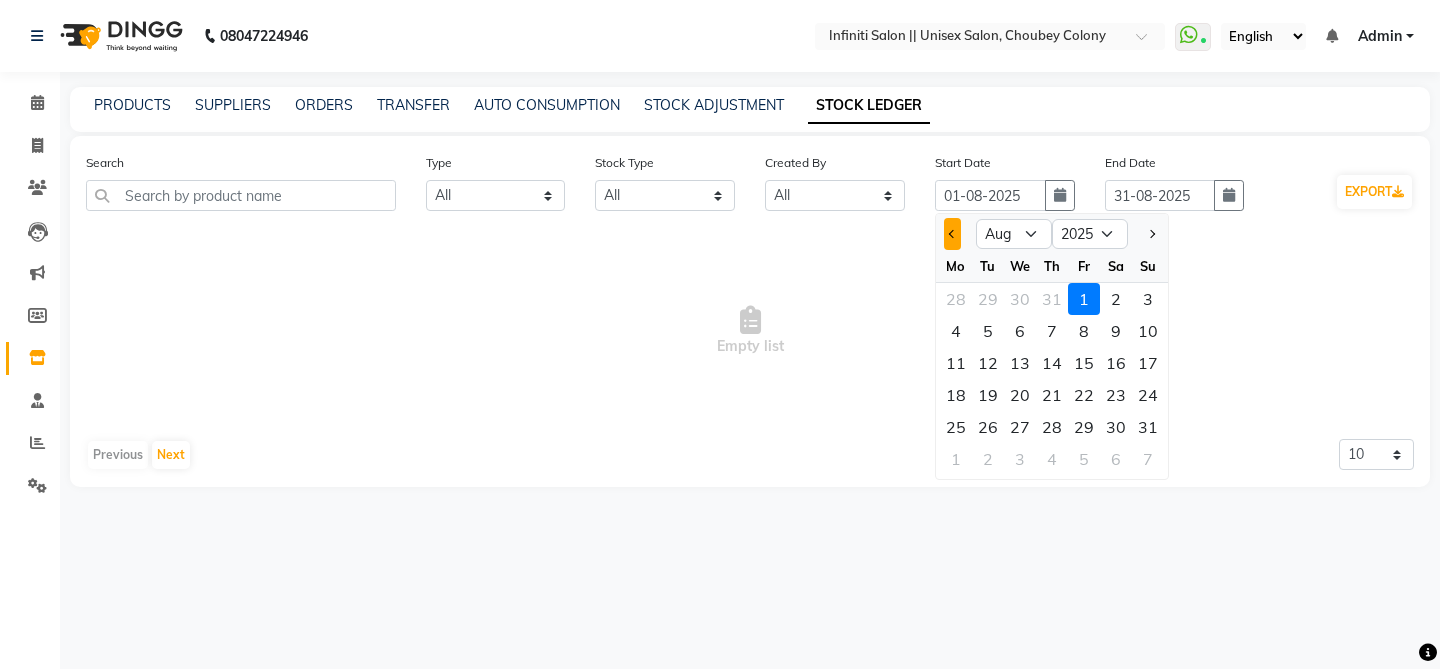 click 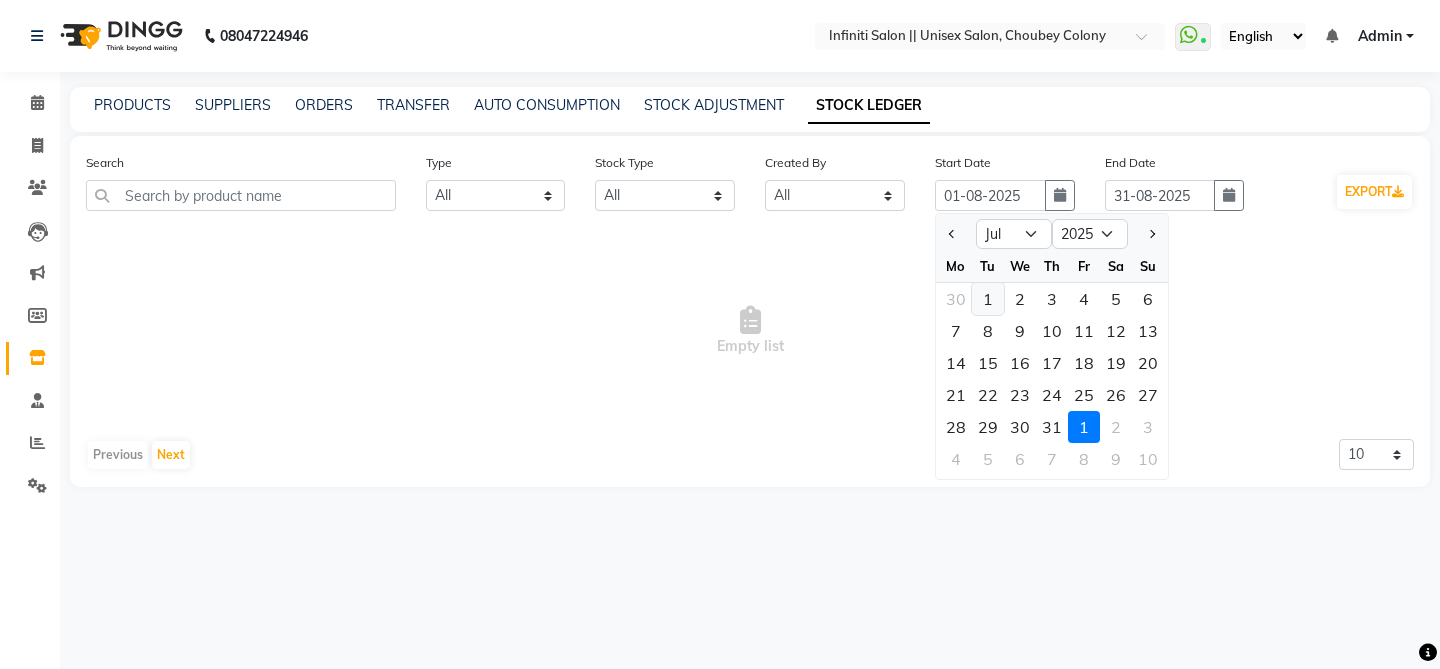click on "1" 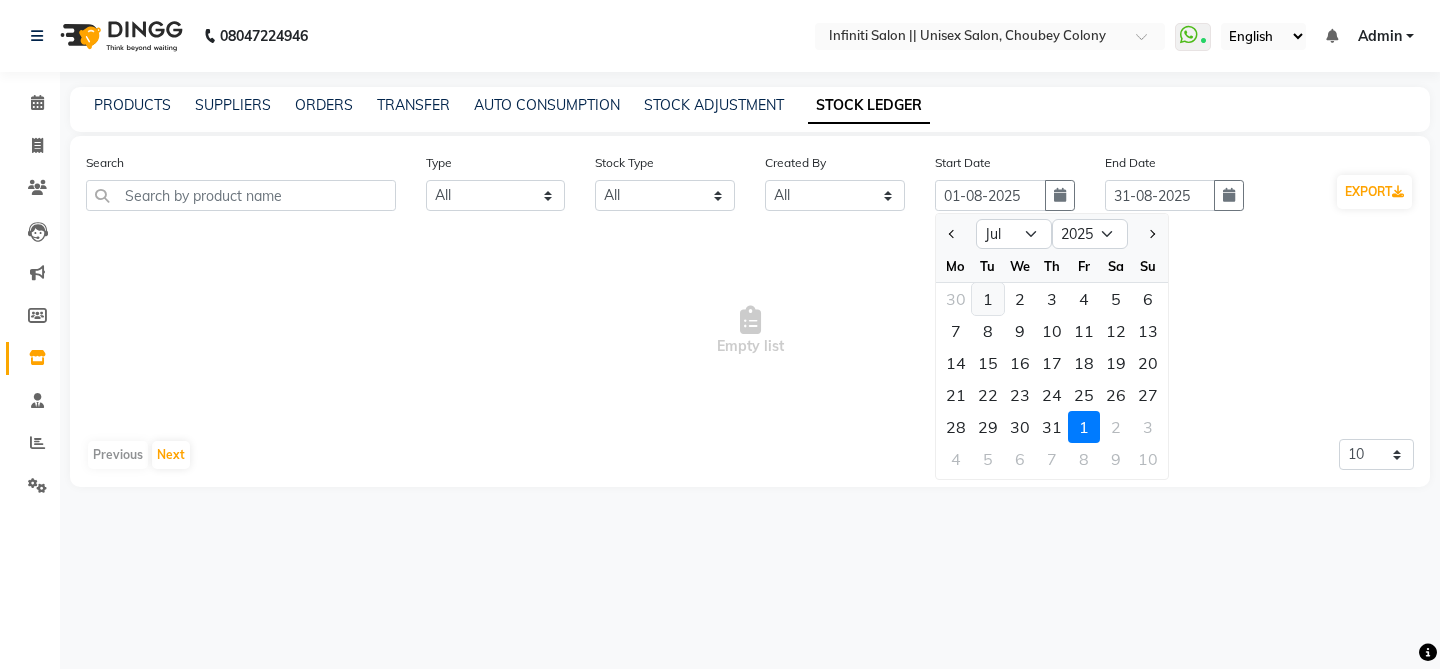 type on "01-07-2025" 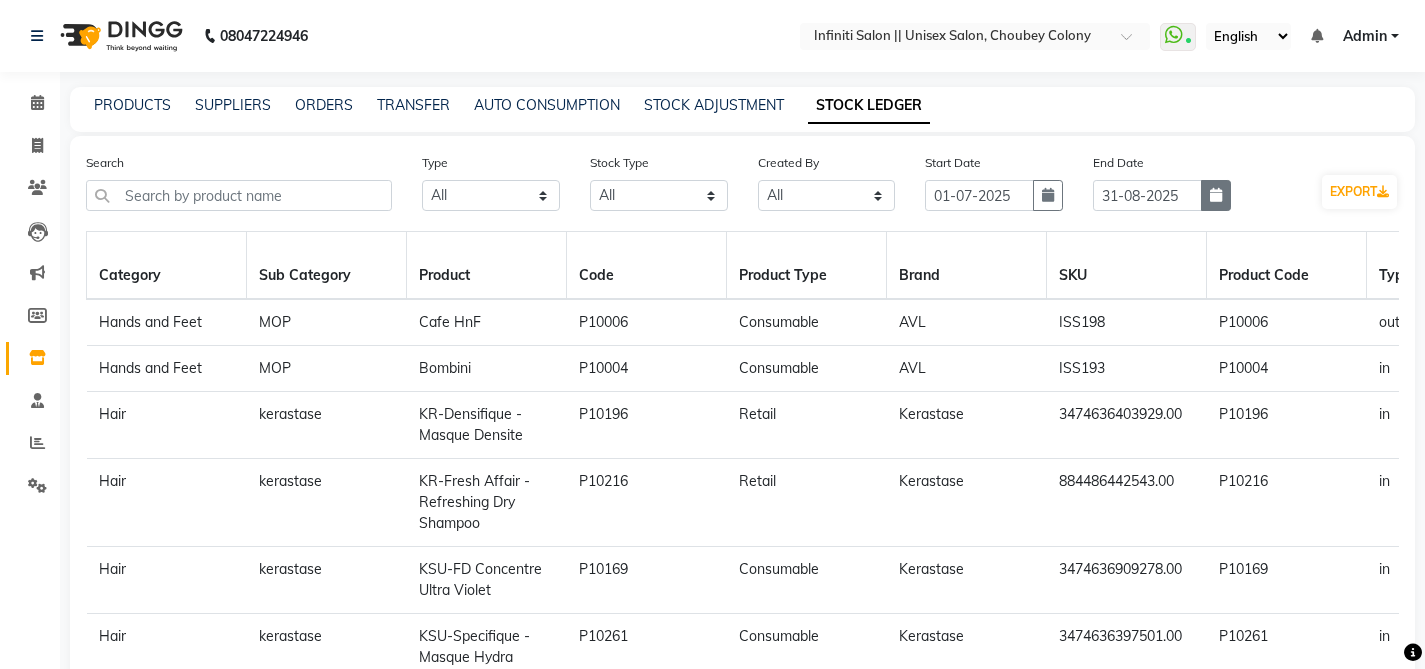 click 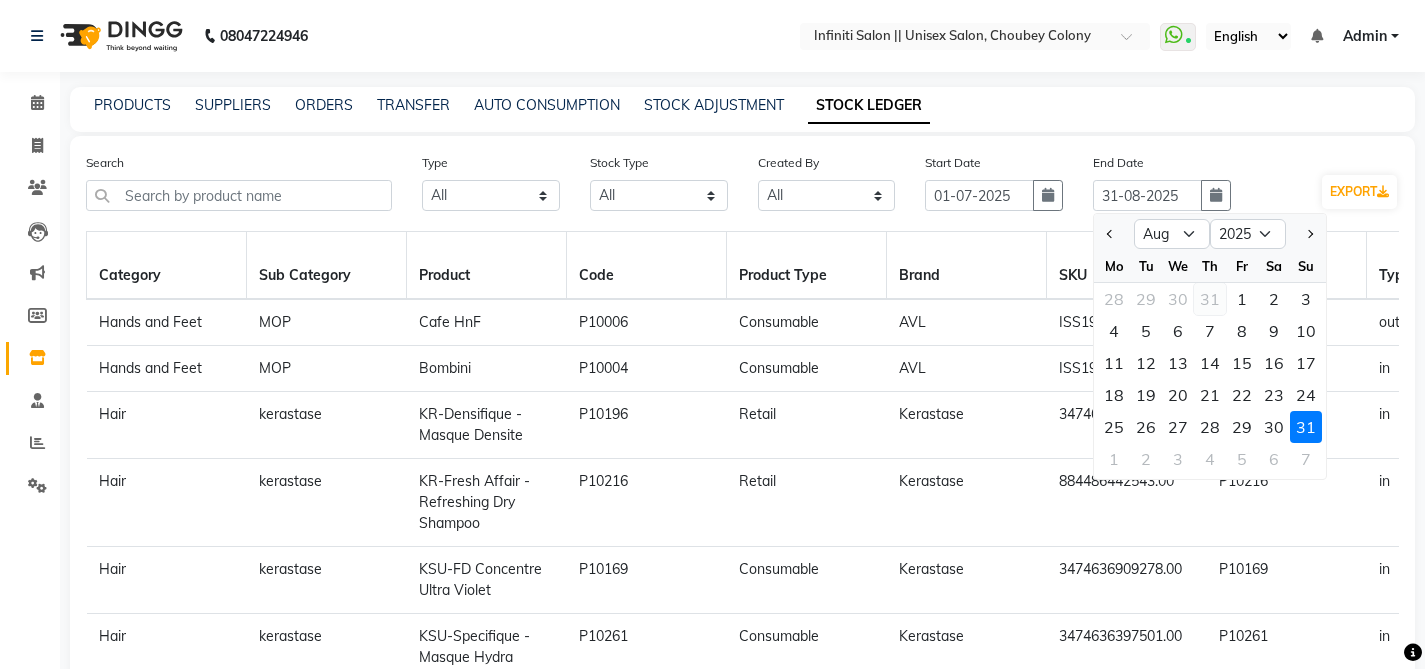 click on "31" 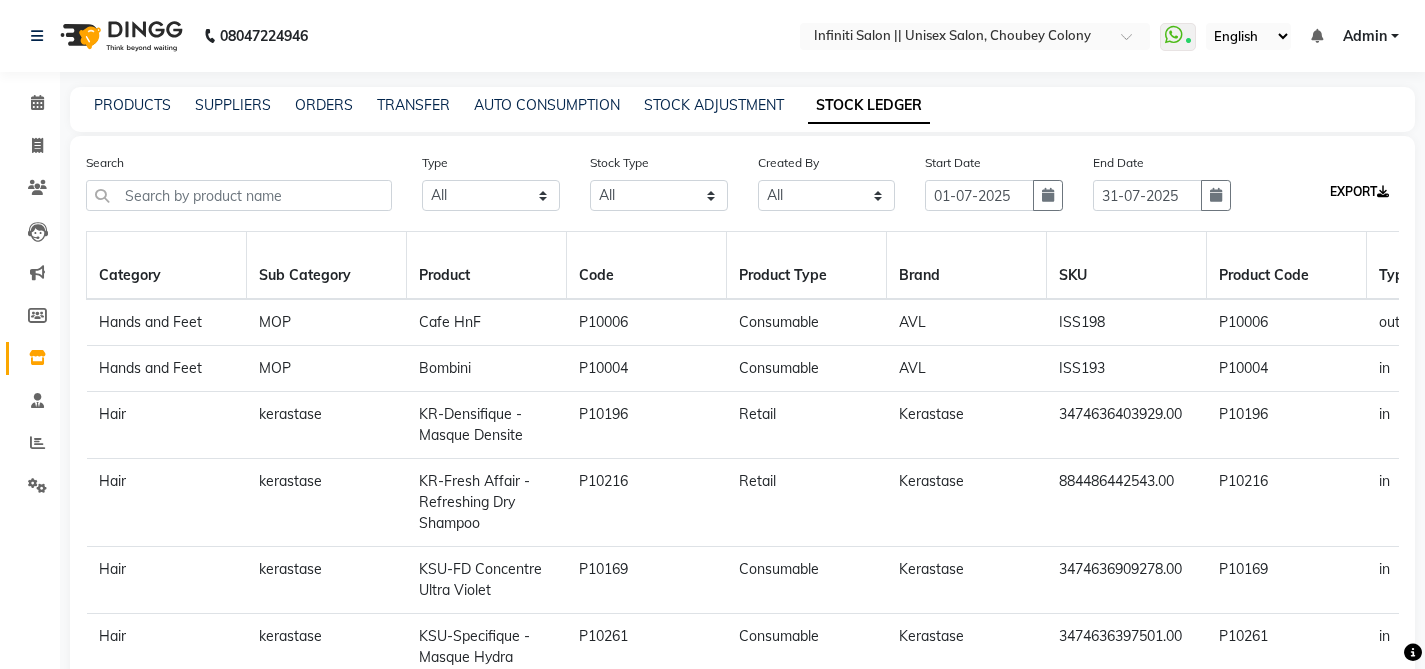 click on "EXPORT" 